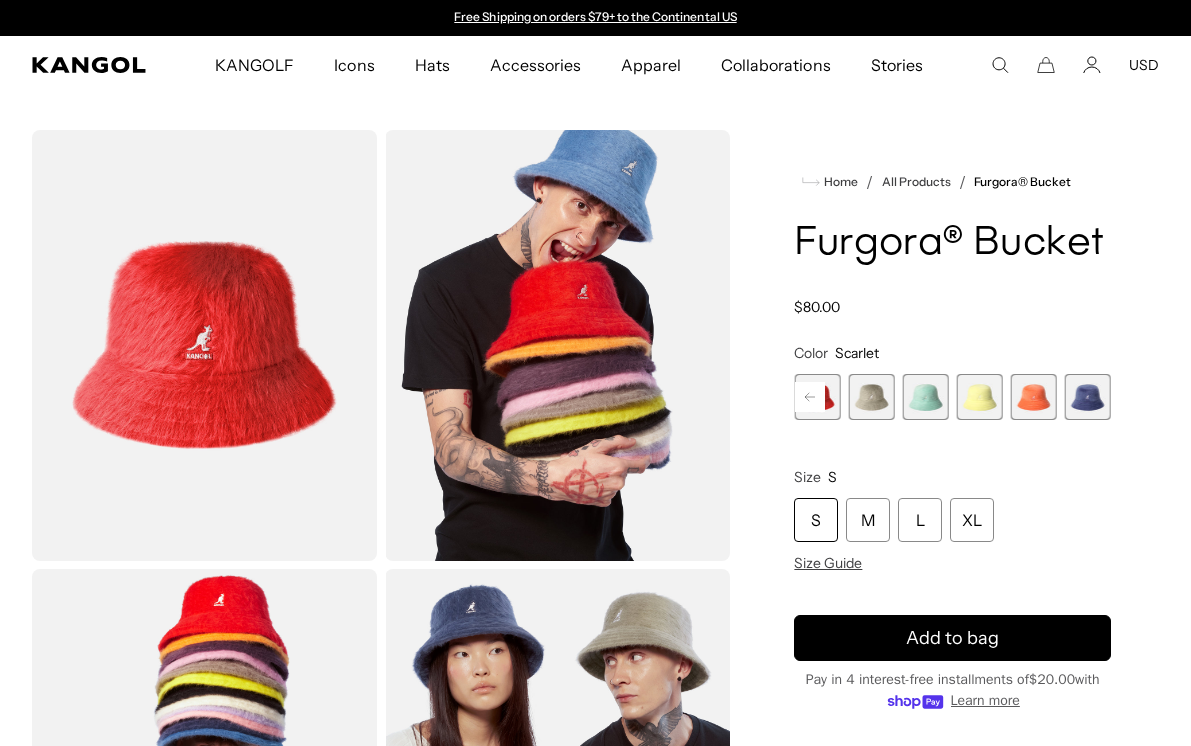 scroll, scrollTop: 0, scrollLeft: 0, axis: both 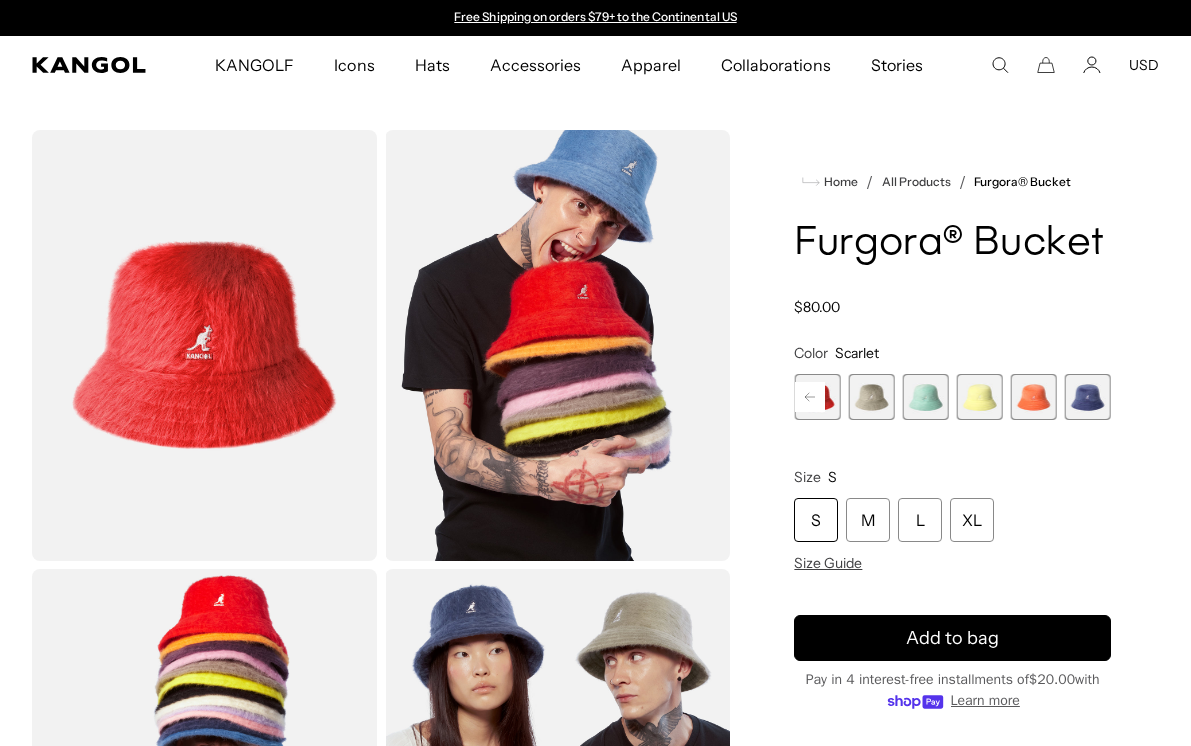 click at bounding box center [817, 397] 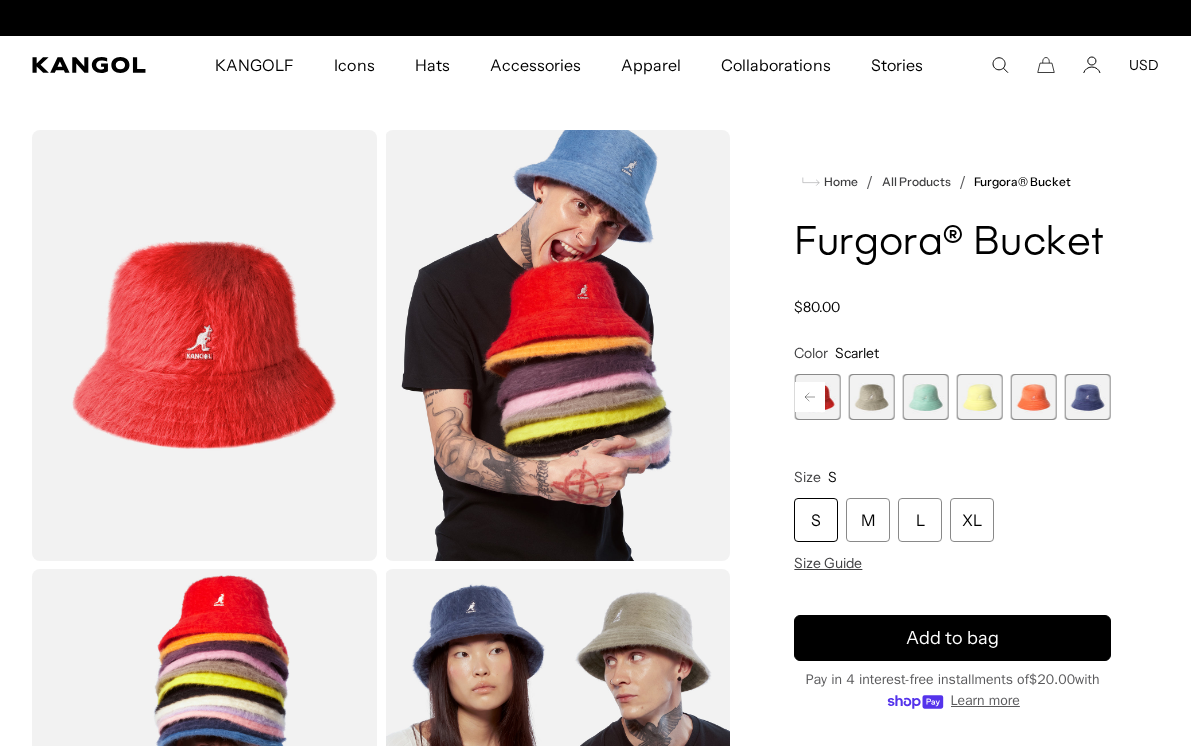 scroll, scrollTop: 203, scrollLeft: 0, axis: vertical 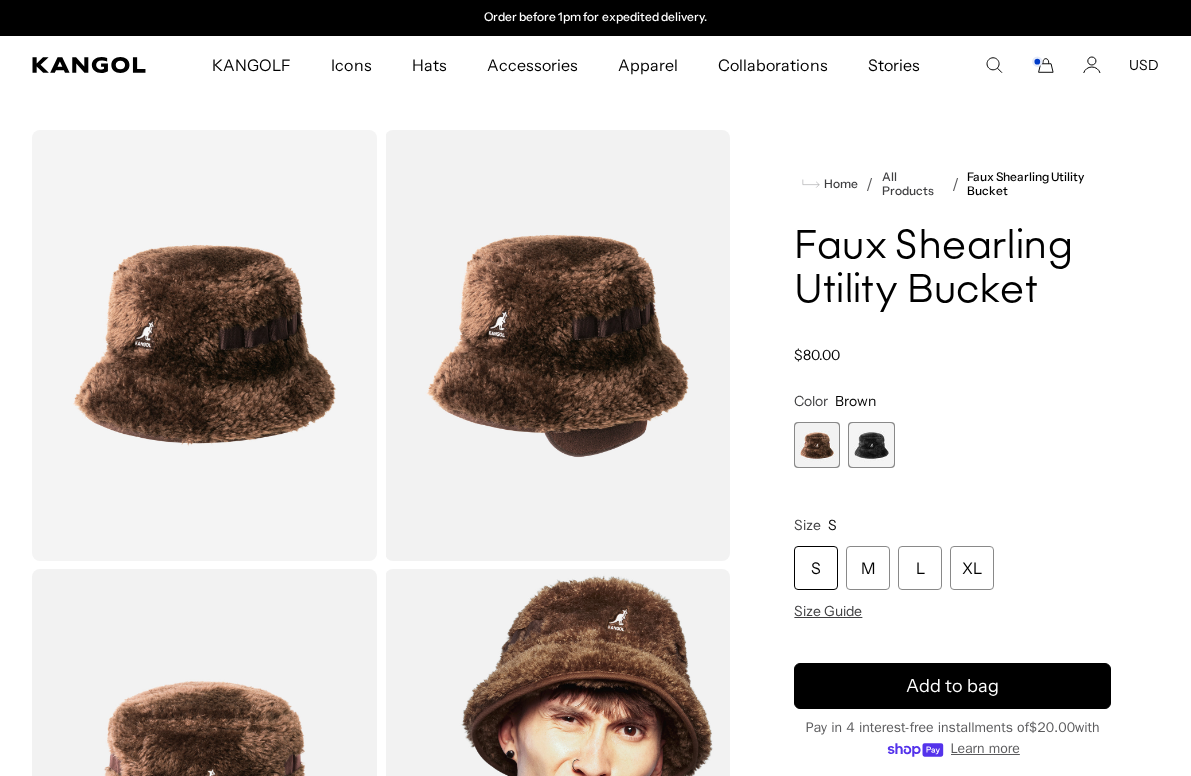 click at bounding box center [871, 445] 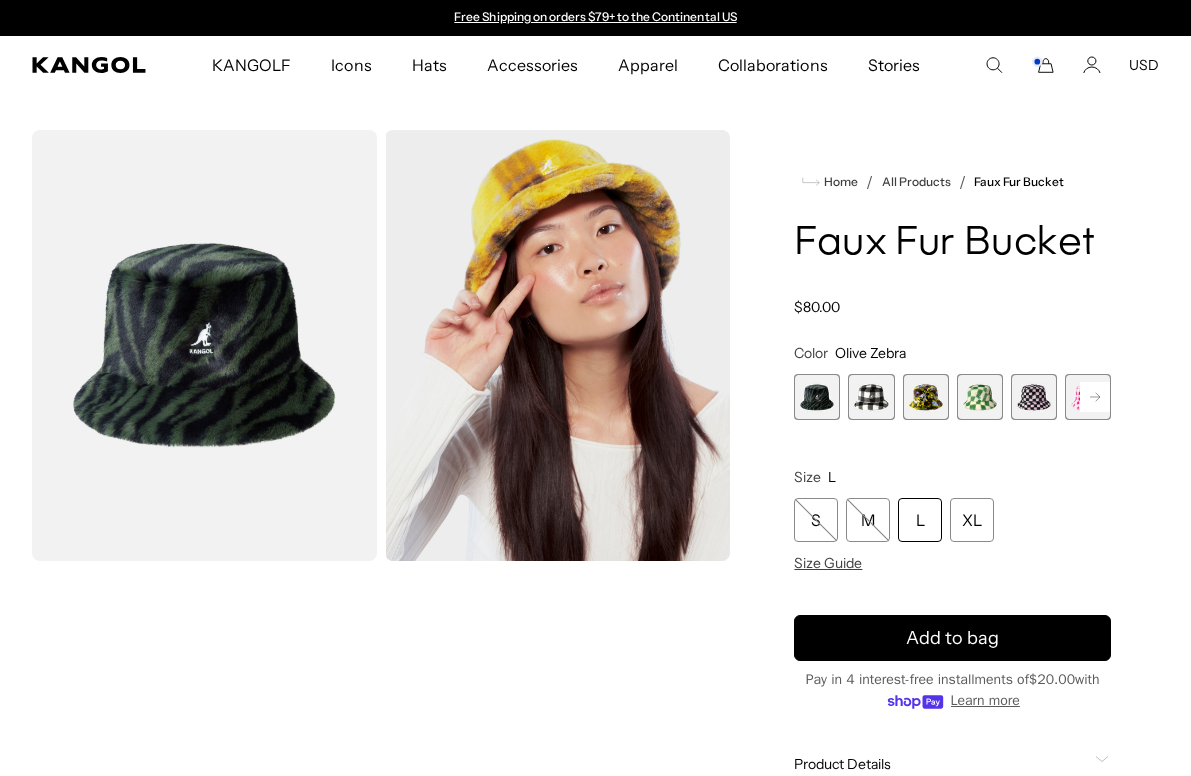 scroll, scrollTop: 0, scrollLeft: 0, axis: both 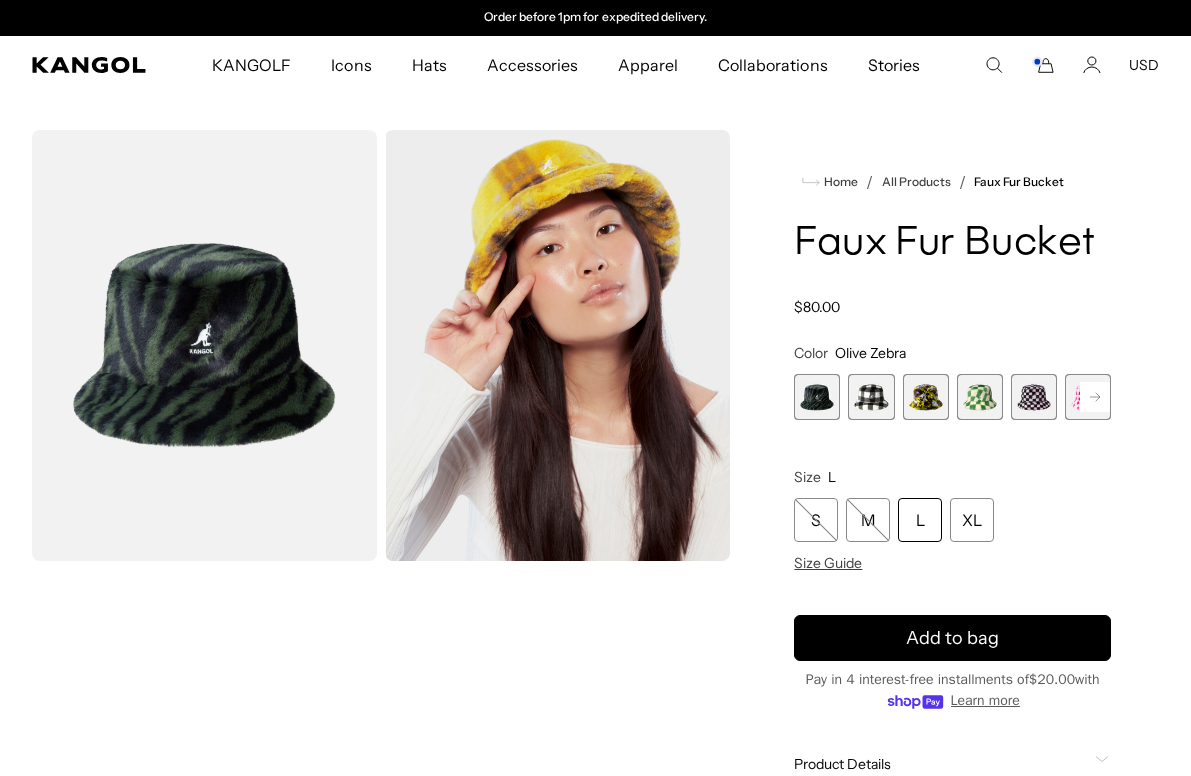 click at bounding box center [980, 397] 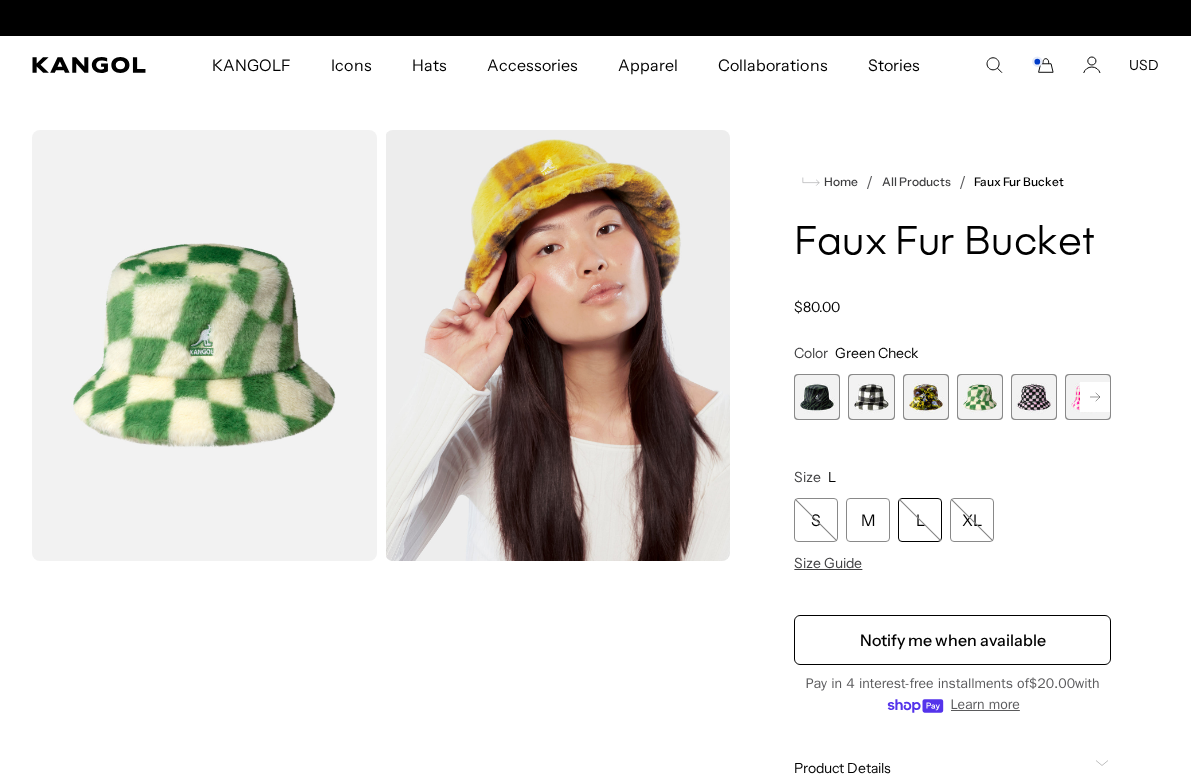 scroll, scrollTop: 0, scrollLeft: 0, axis: both 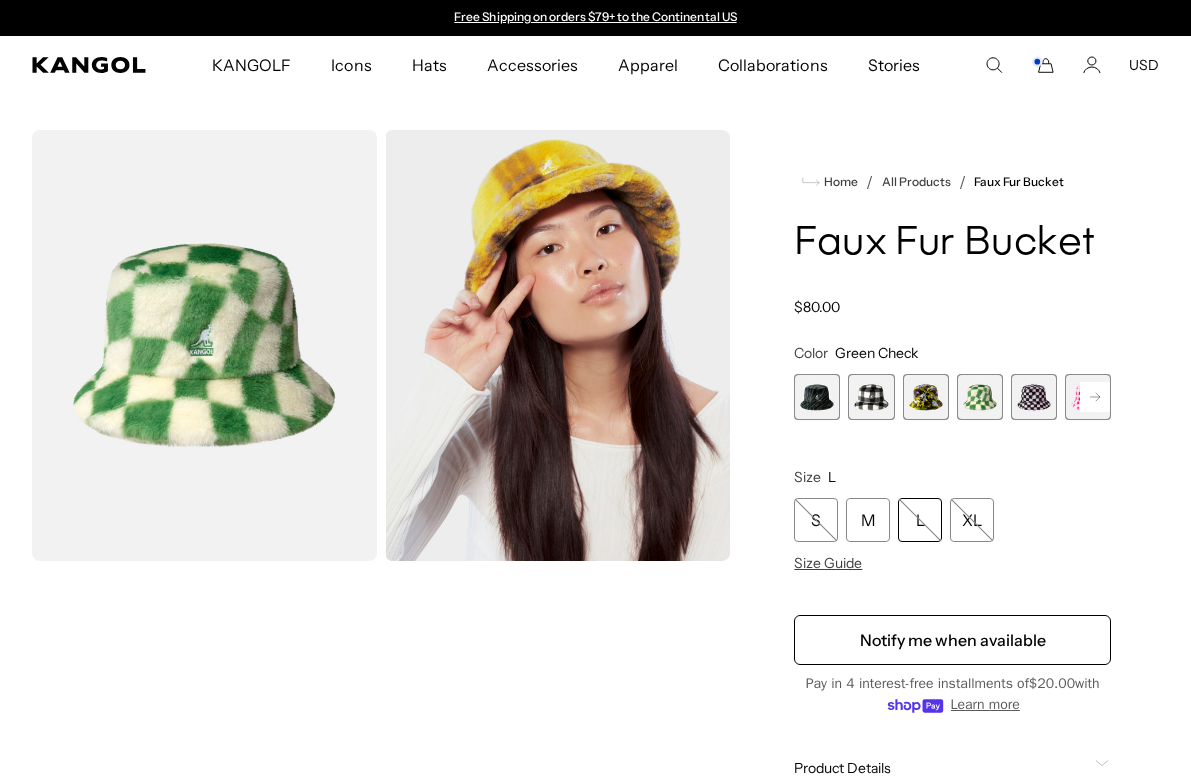 click 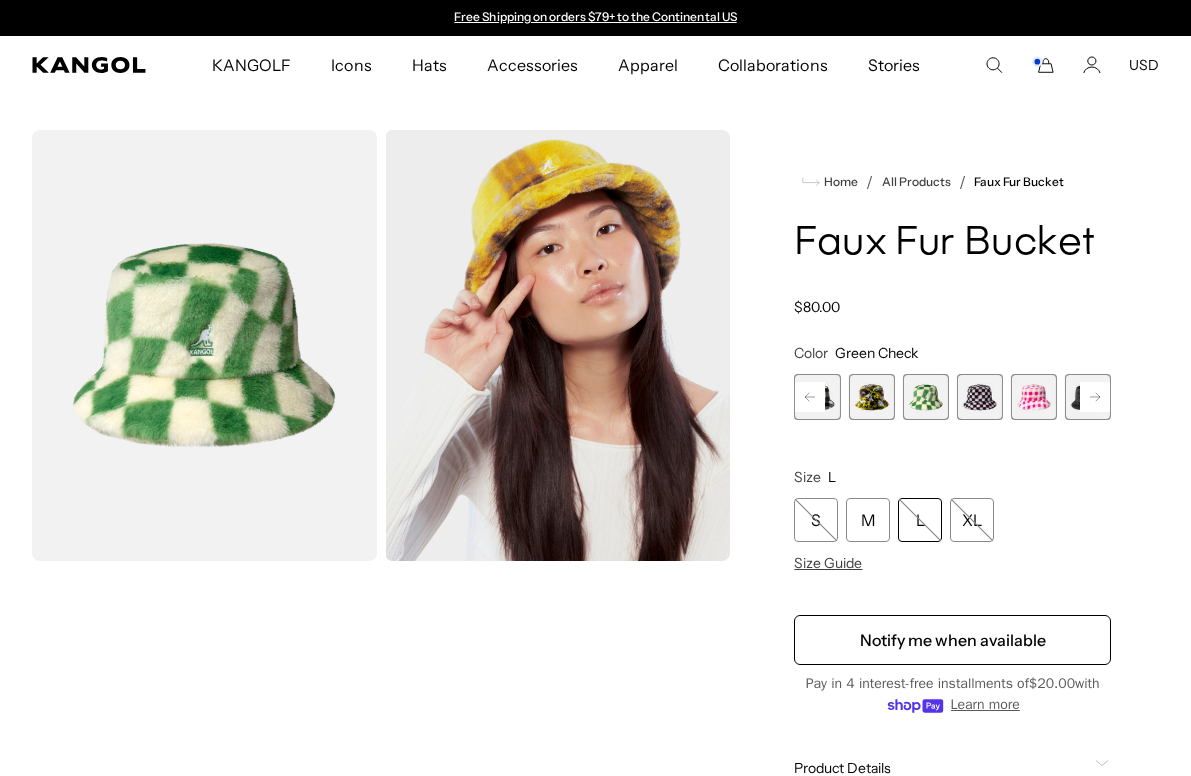 click 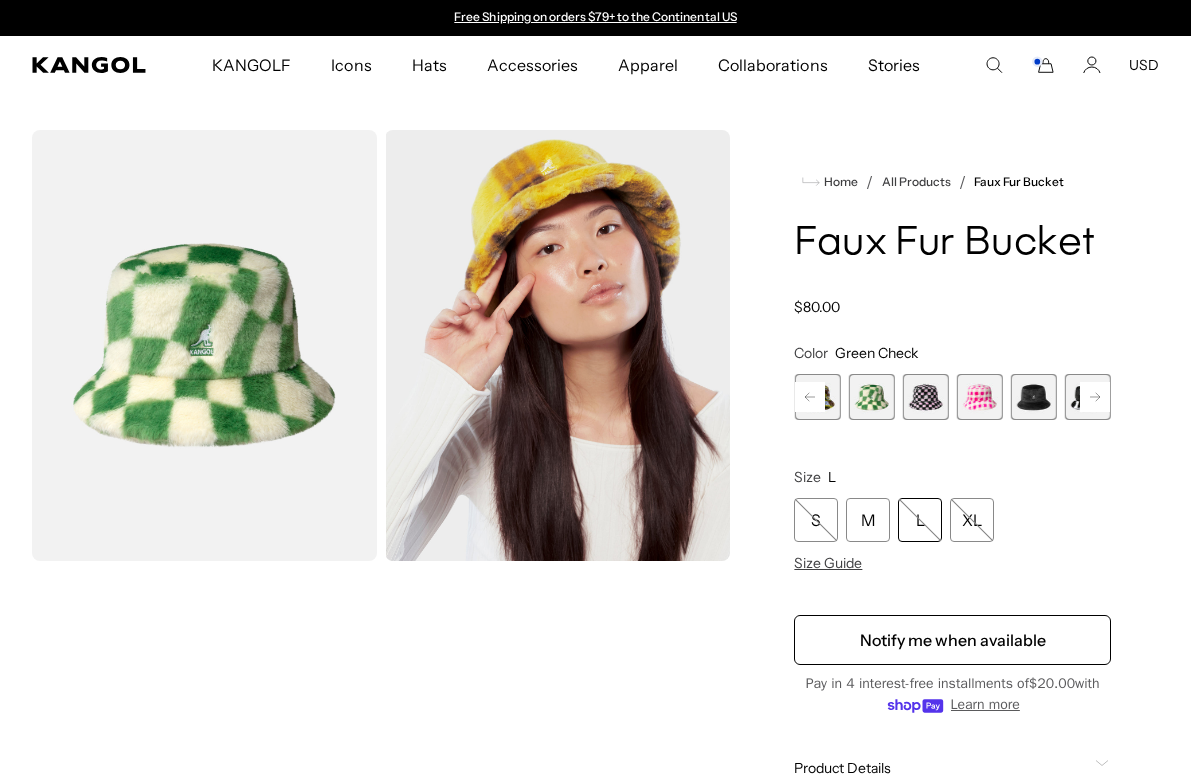 click 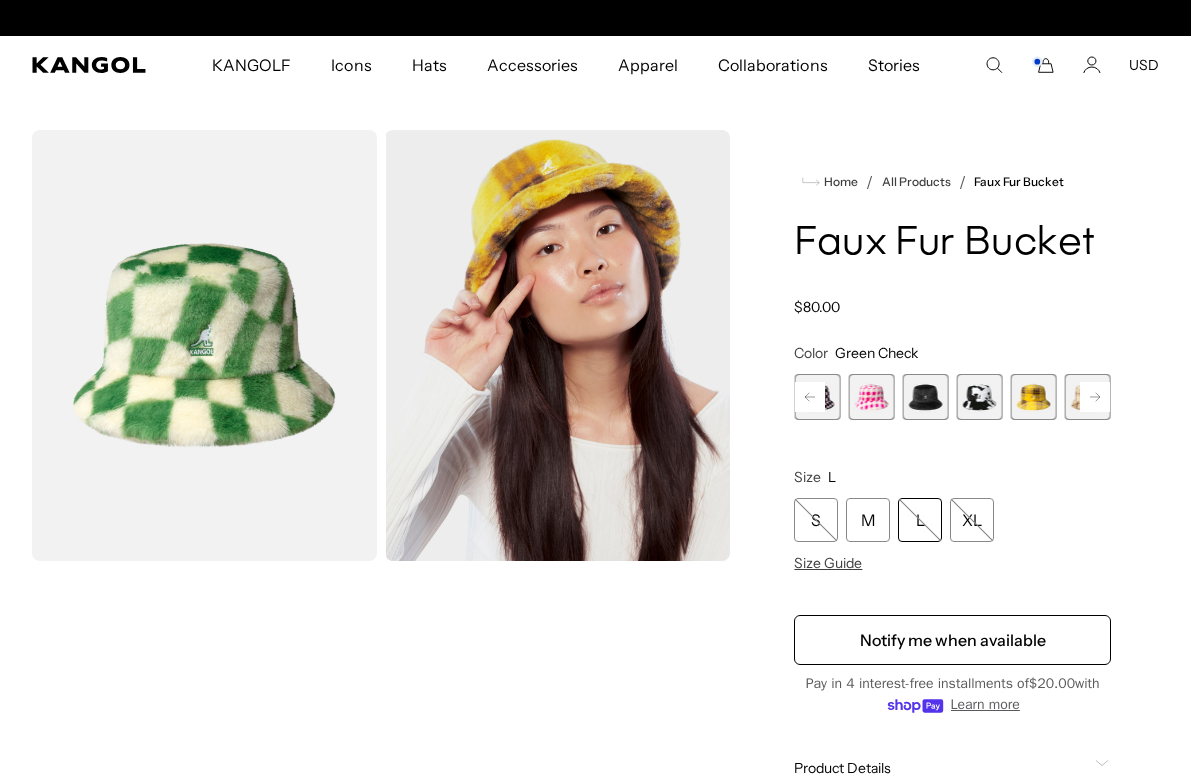 scroll, scrollTop: 0, scrollLeft: 412, axis: horizontal 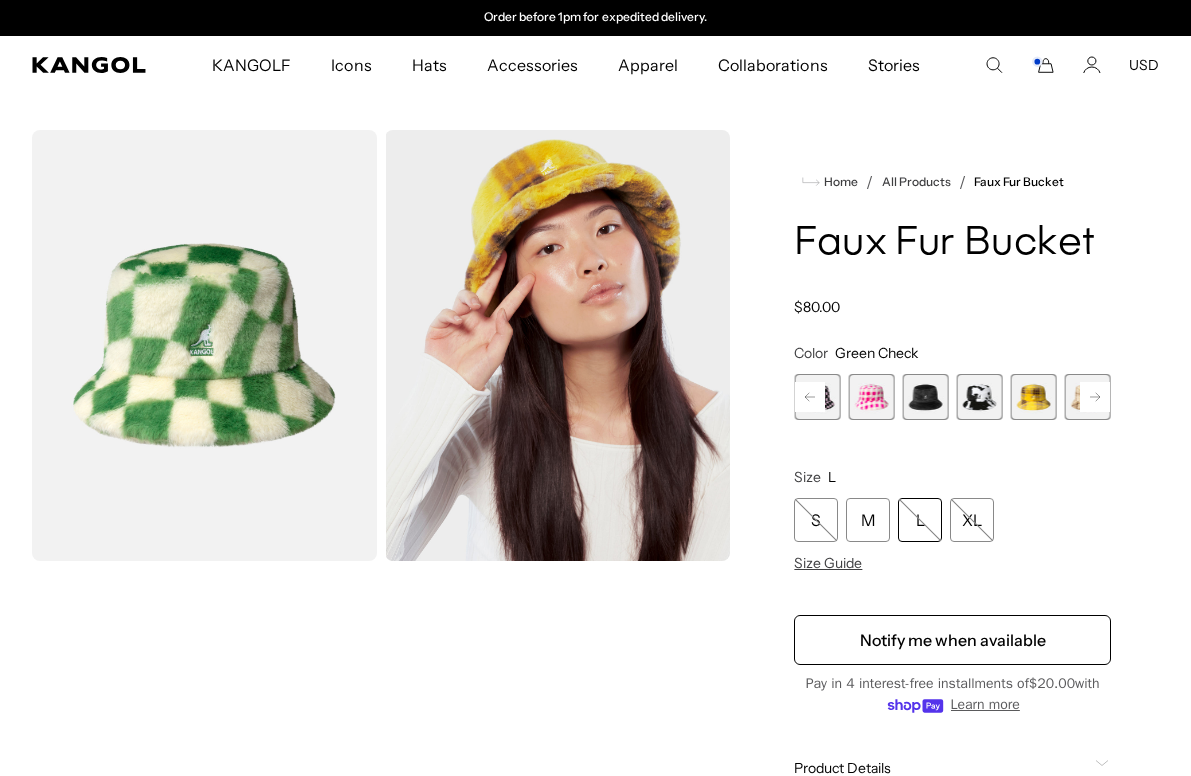 click at bounding box center (926, 397) 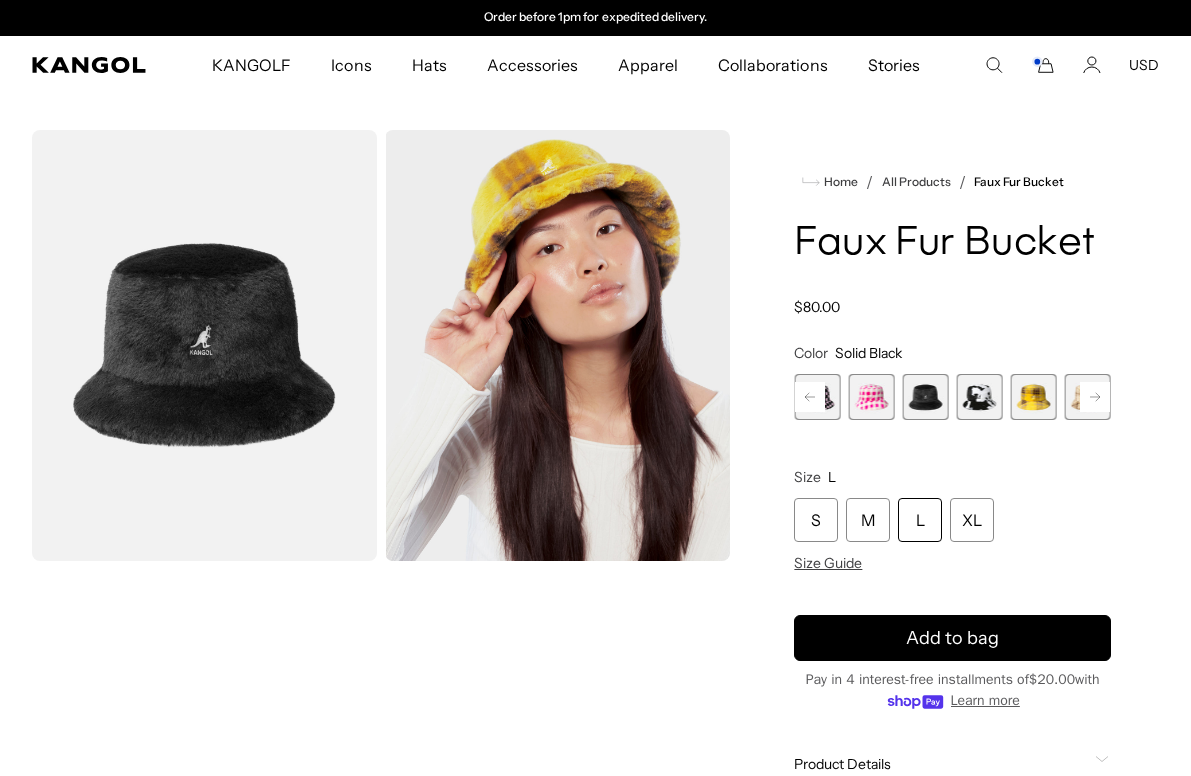 click 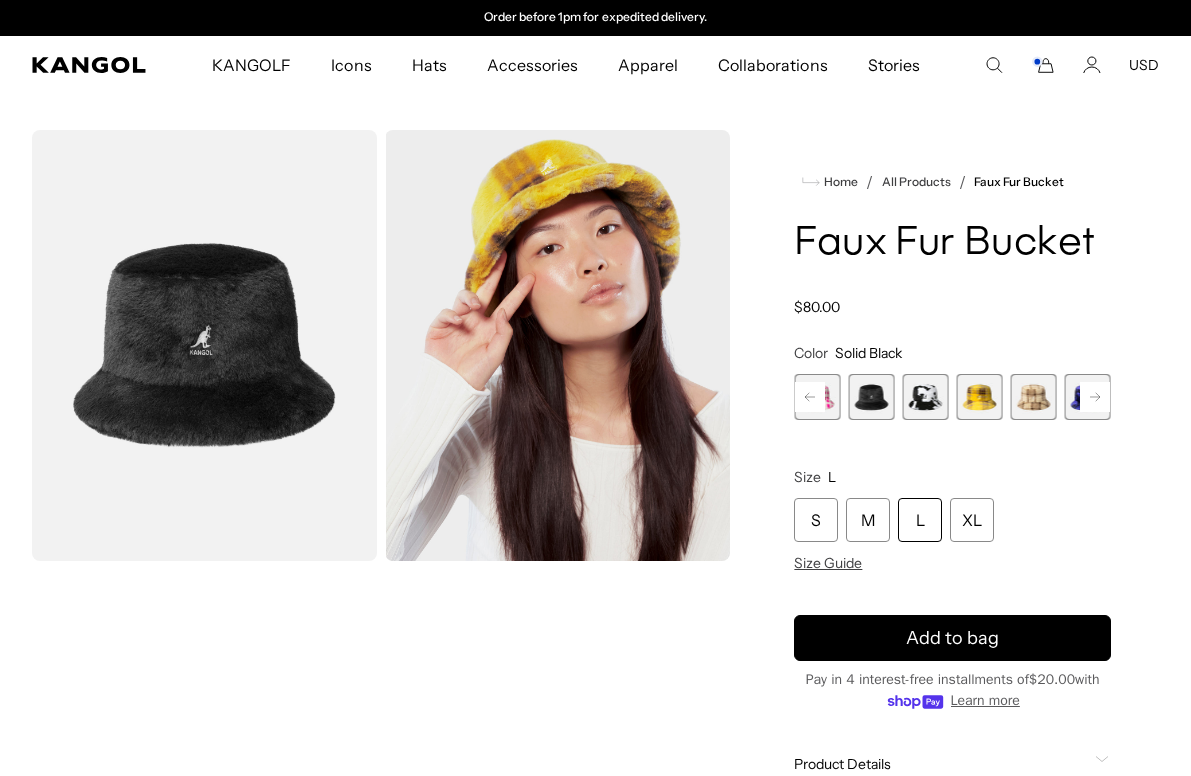 click 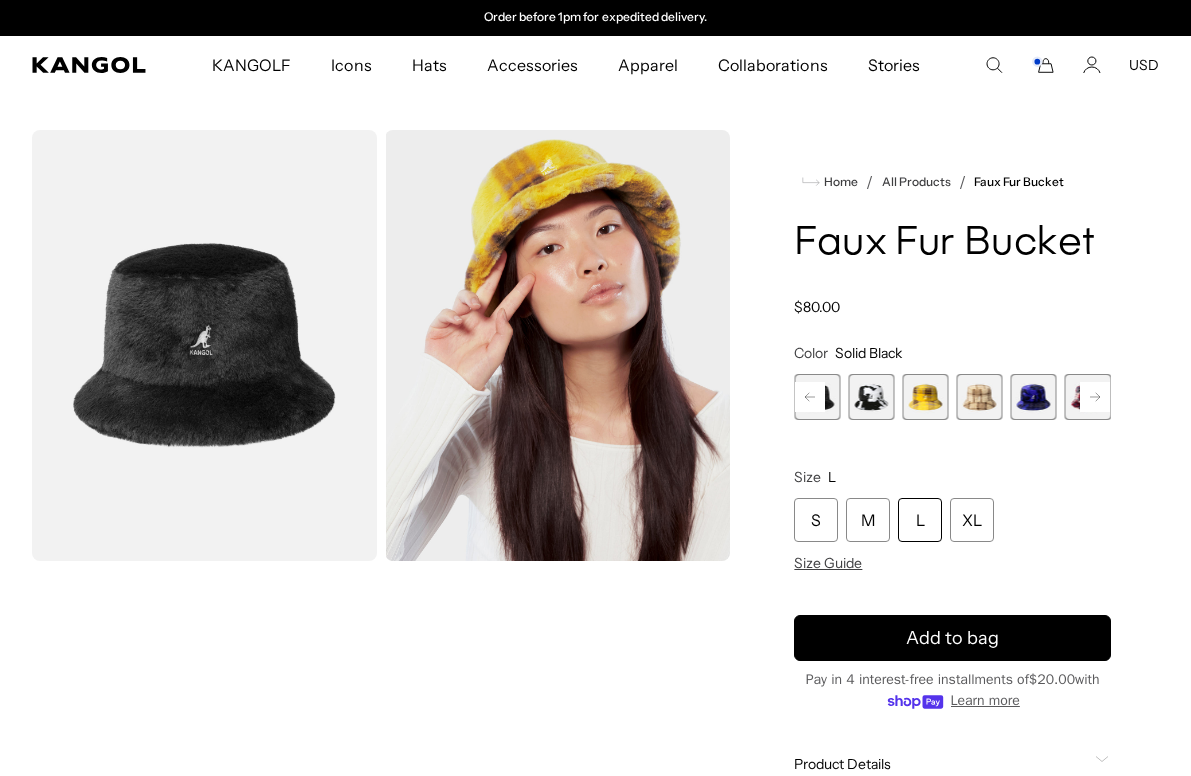 click 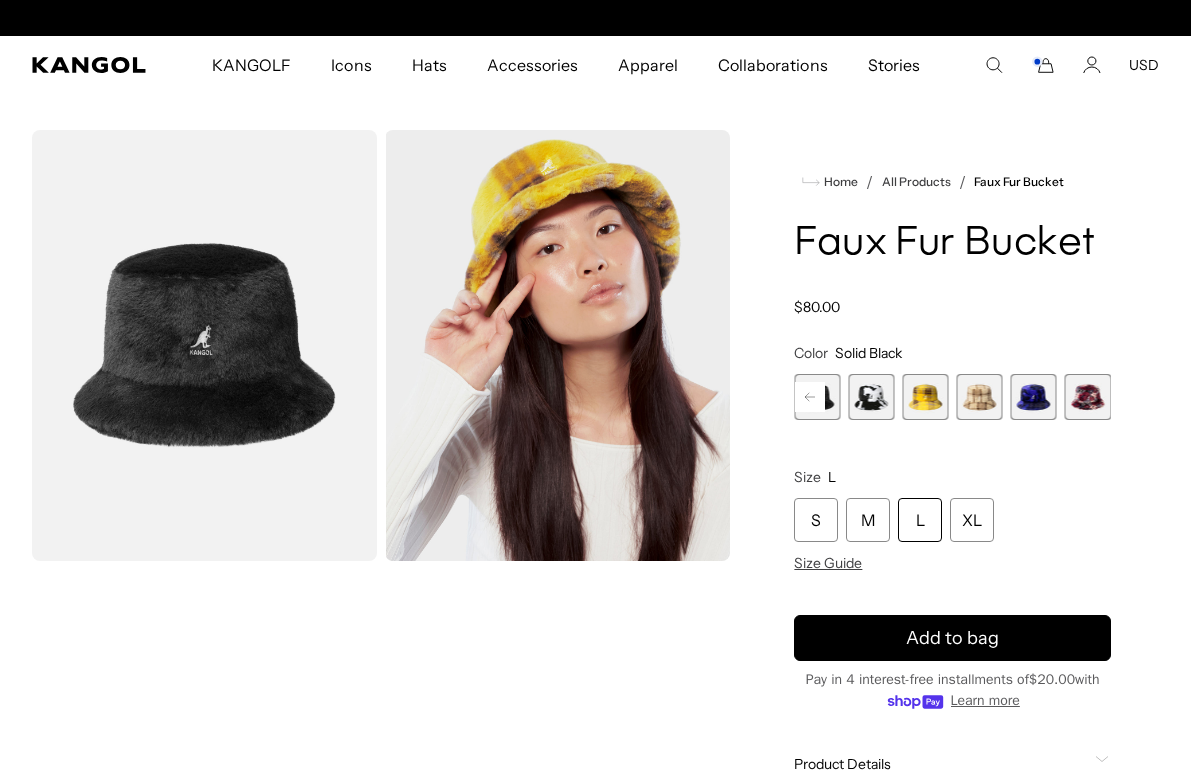 scroll, scrollTop: 0, scrollLeft: 0, axis: both 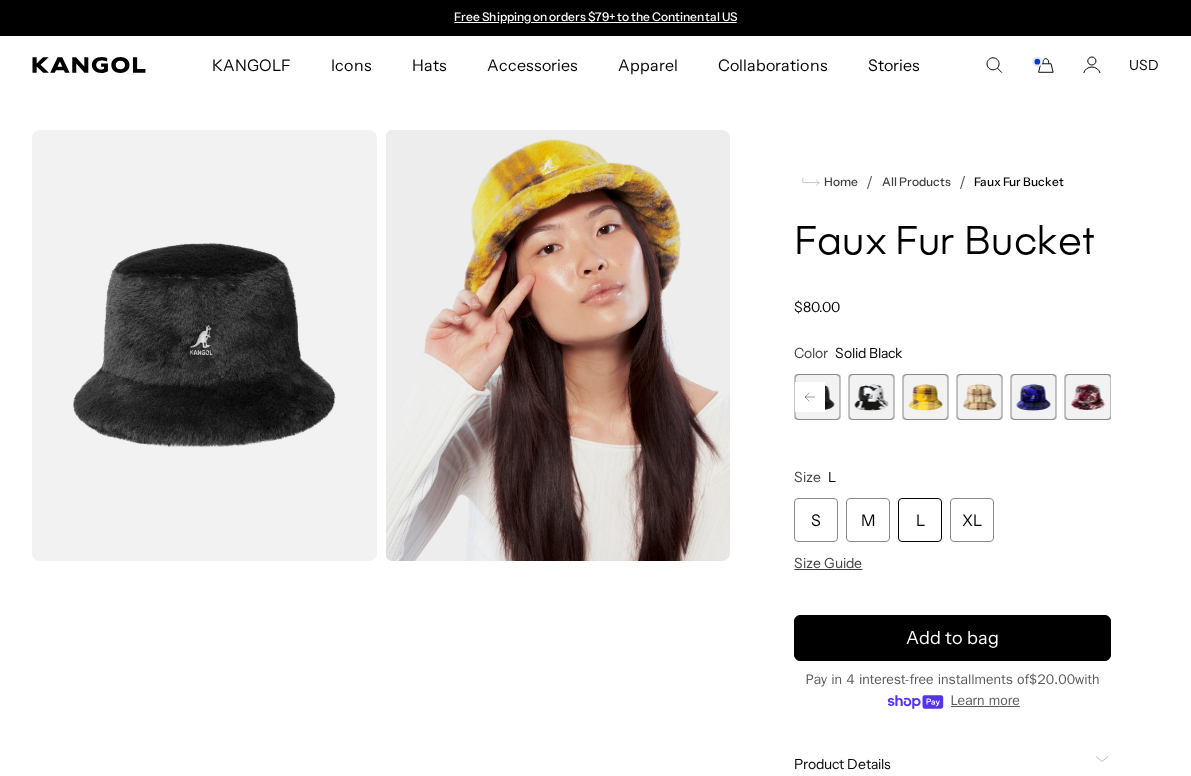 click at bounding box center (1088, 397) 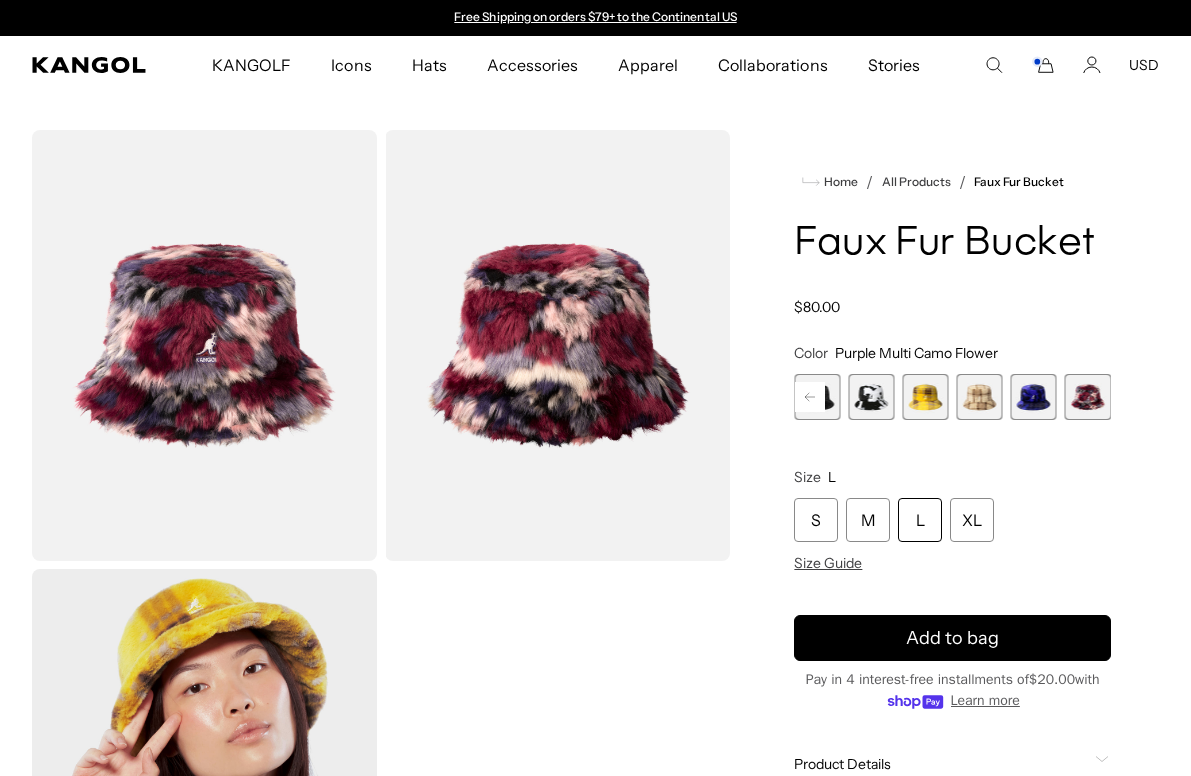 click at bounding box center (1034, 397) 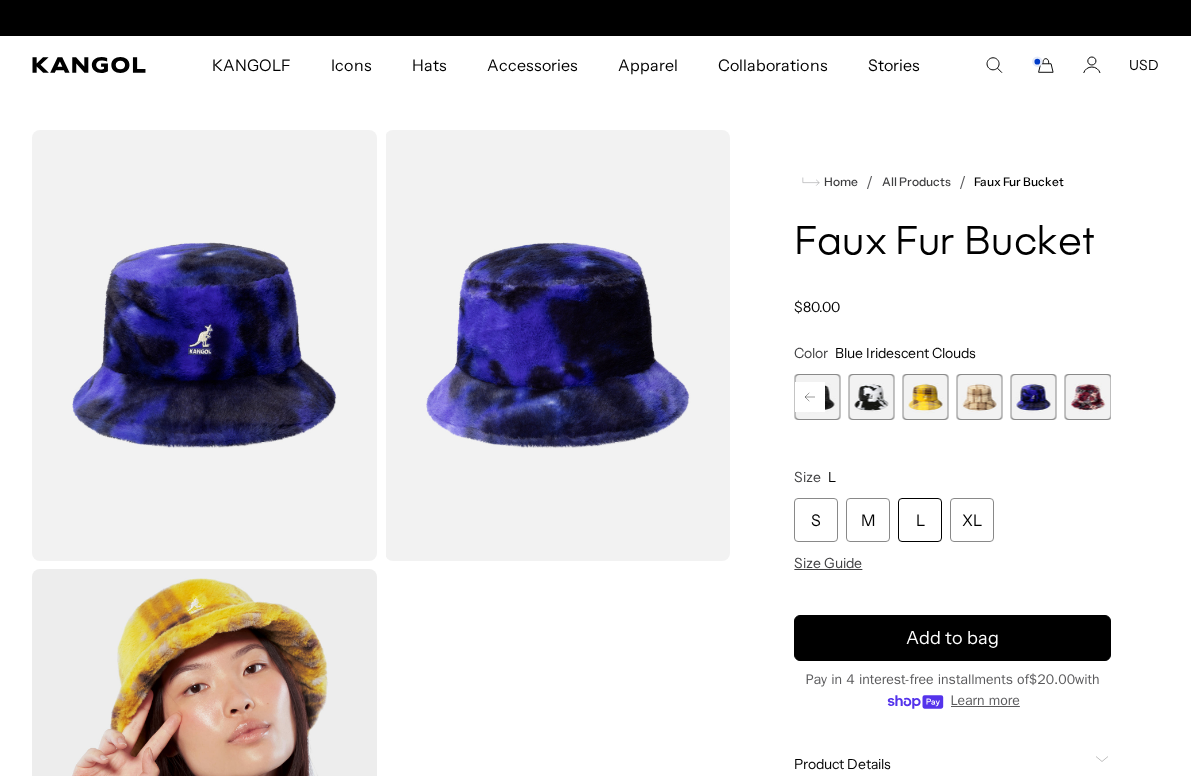 scroll, scrollTop: 0, scrollLeft: 412, axis: horizontal 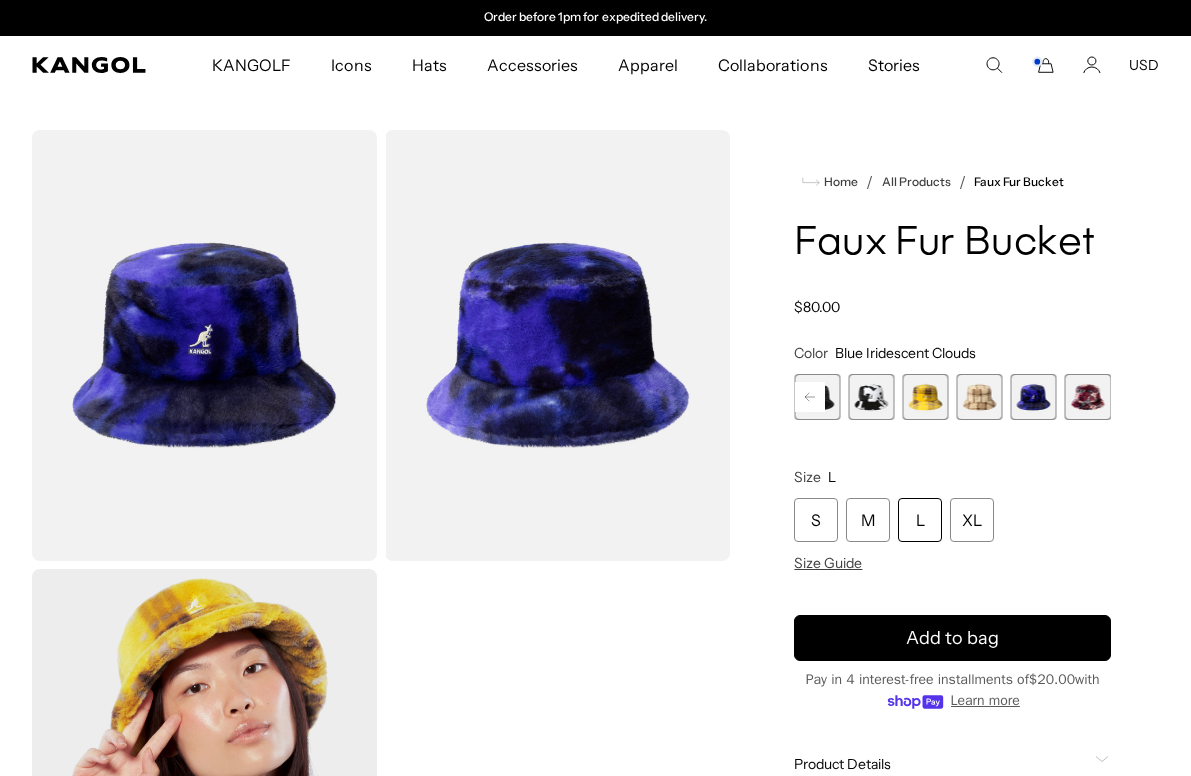 click at bounding box center (980, 397) 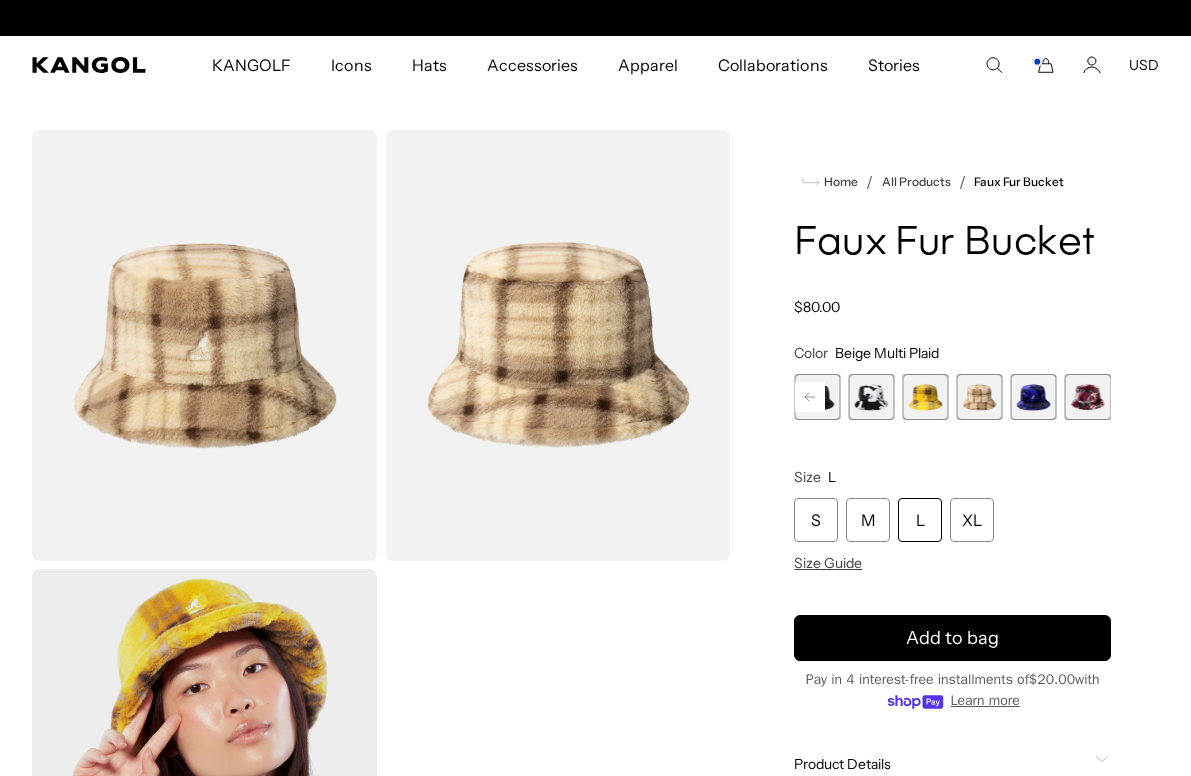 scroll, scrollTop: 0, scrollLeft: 0, axis: both 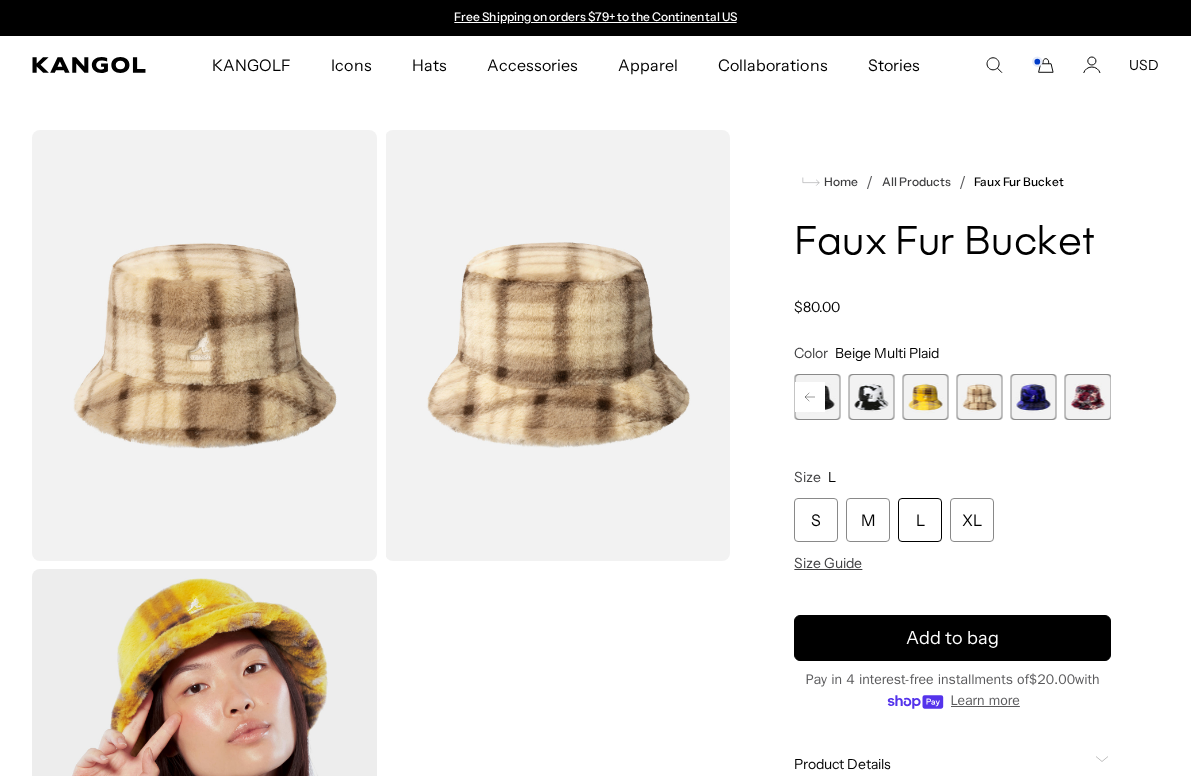 click 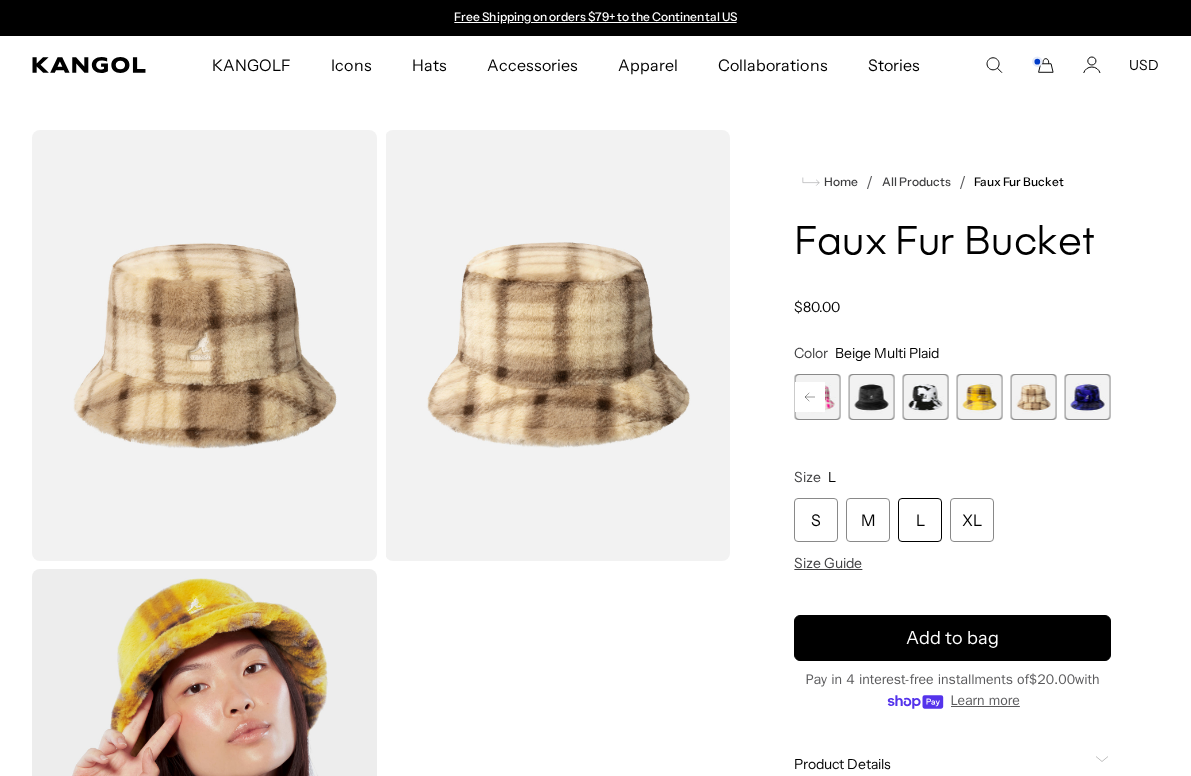 click 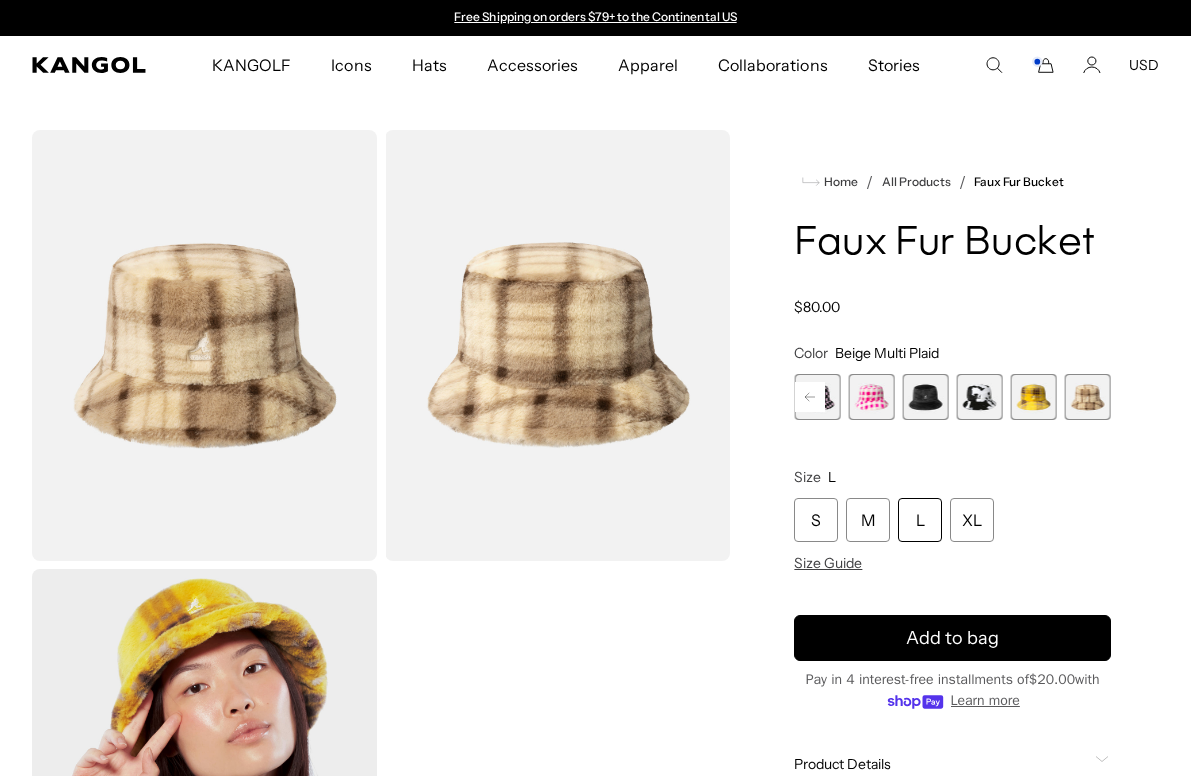 click 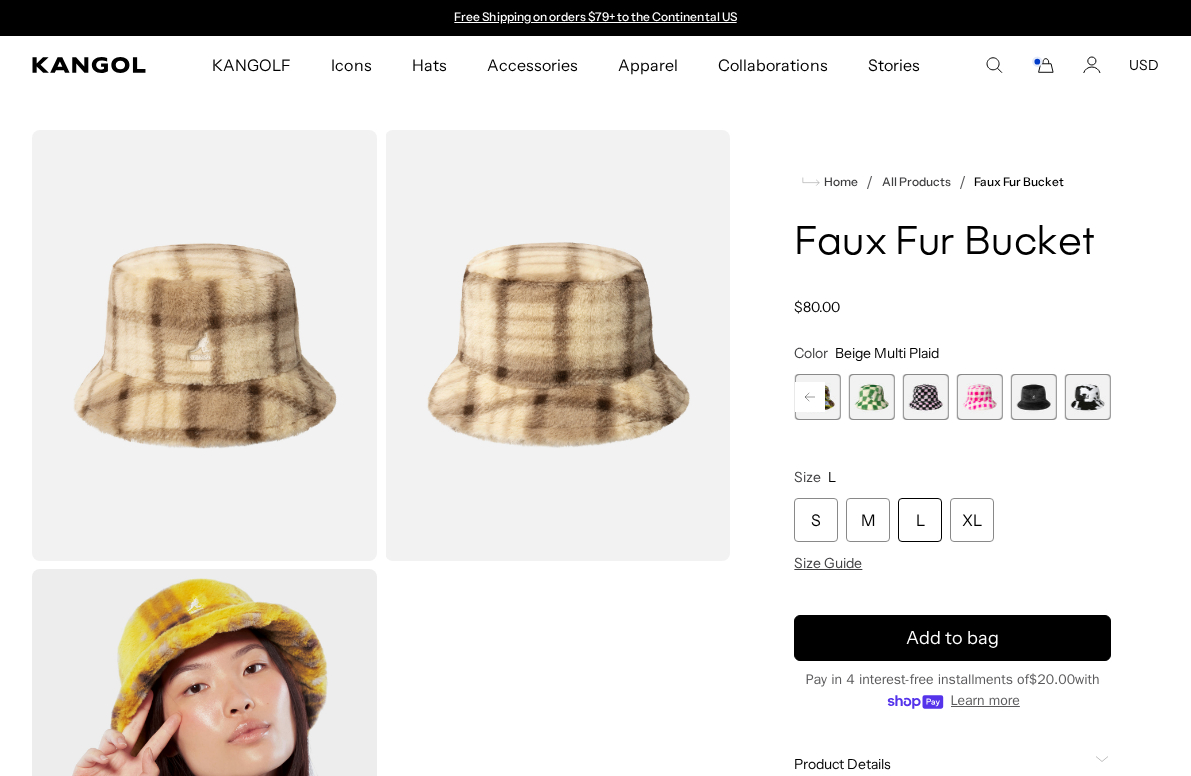click 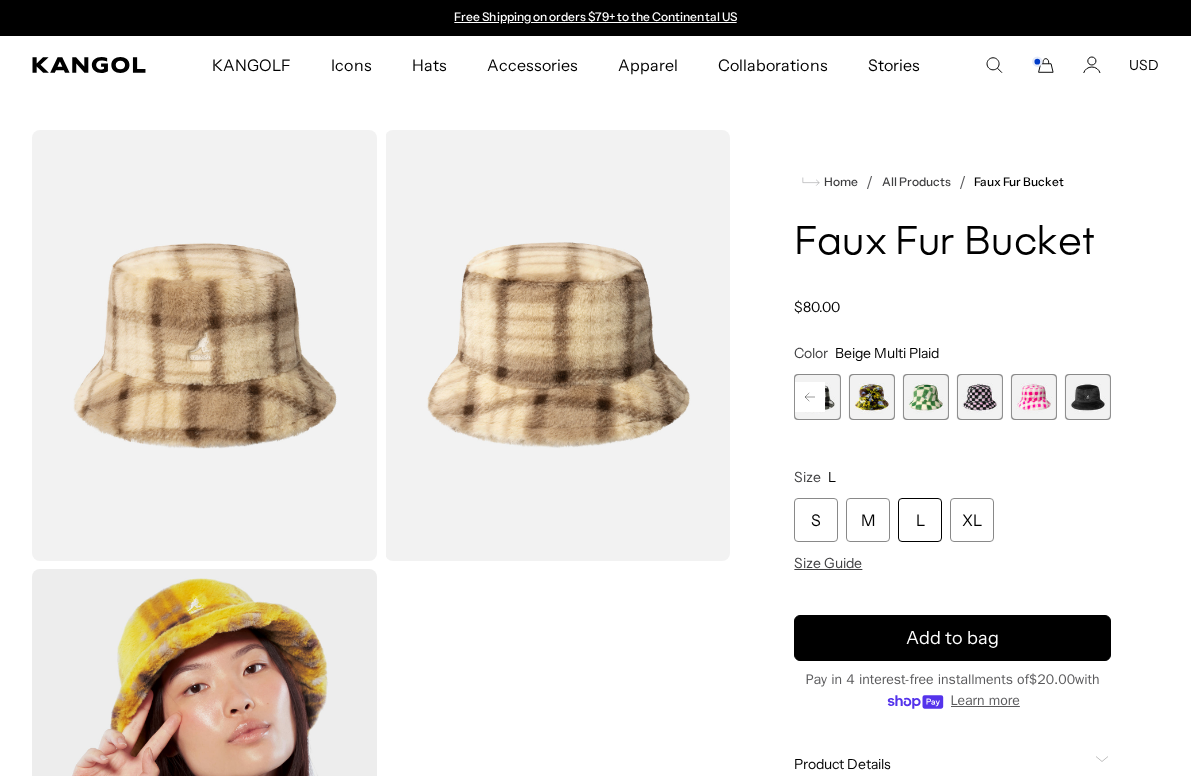 click 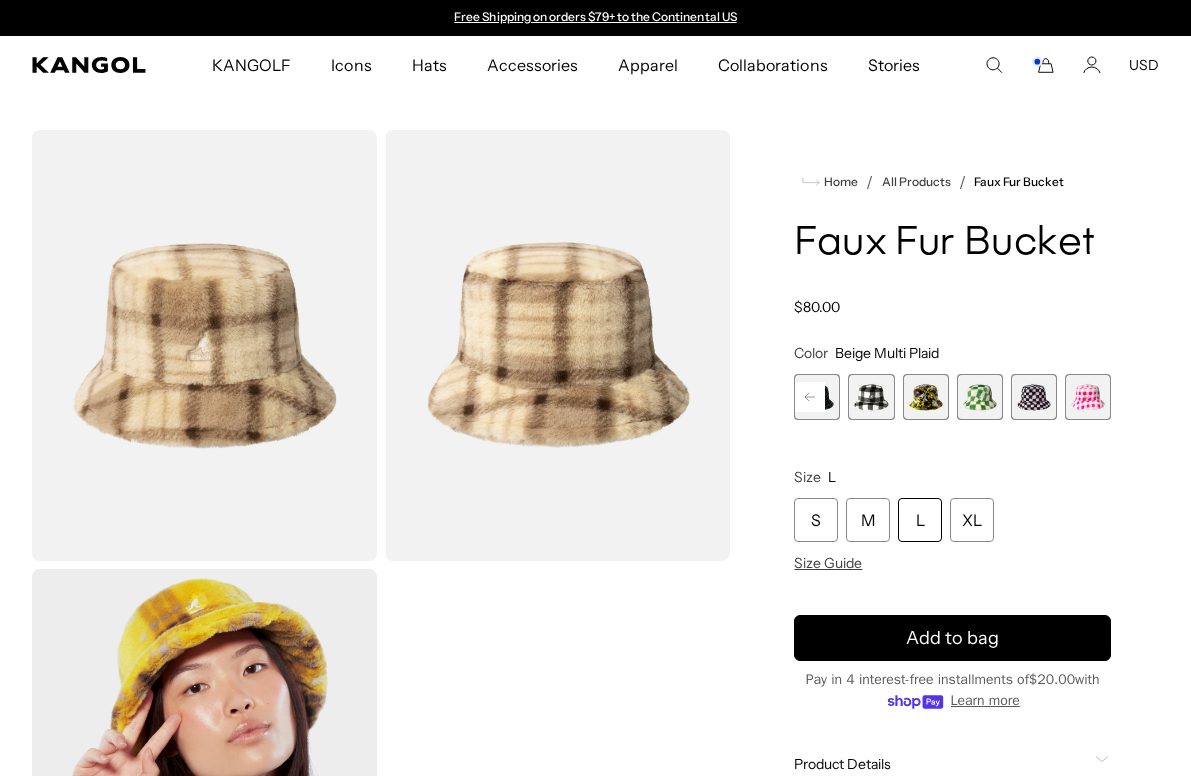 click 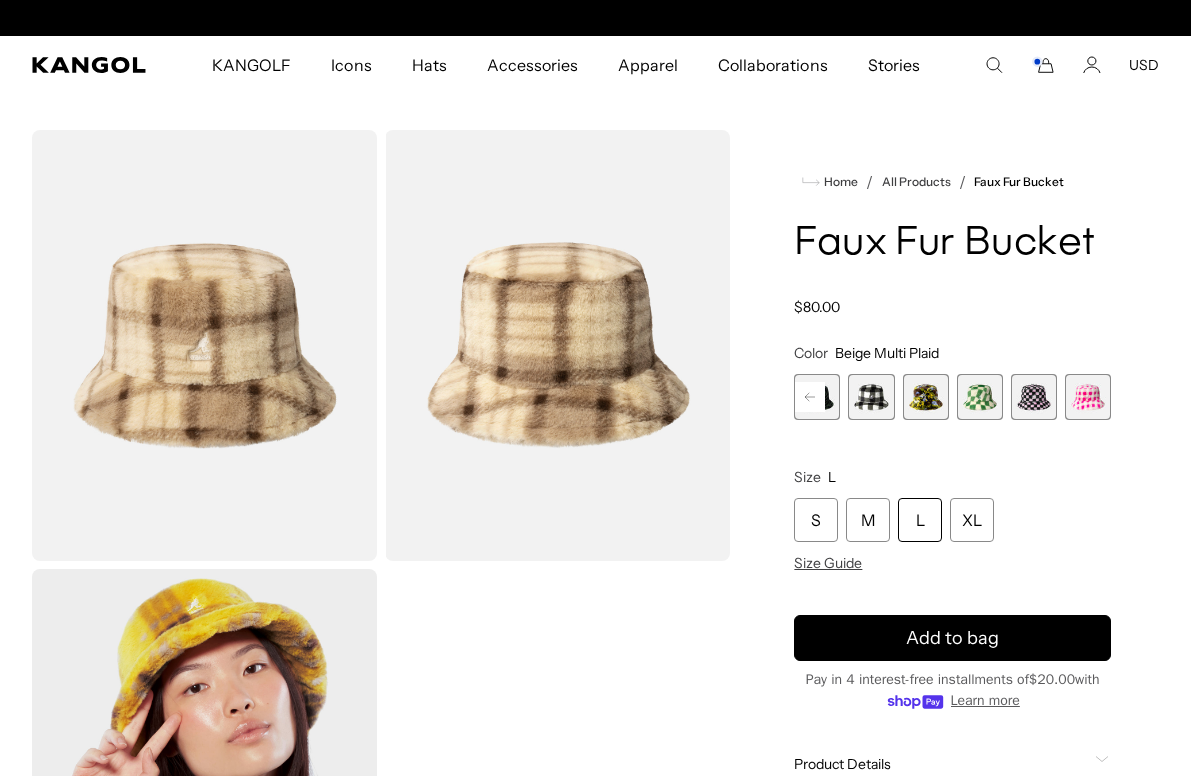 click at bounding box center (817, 397) 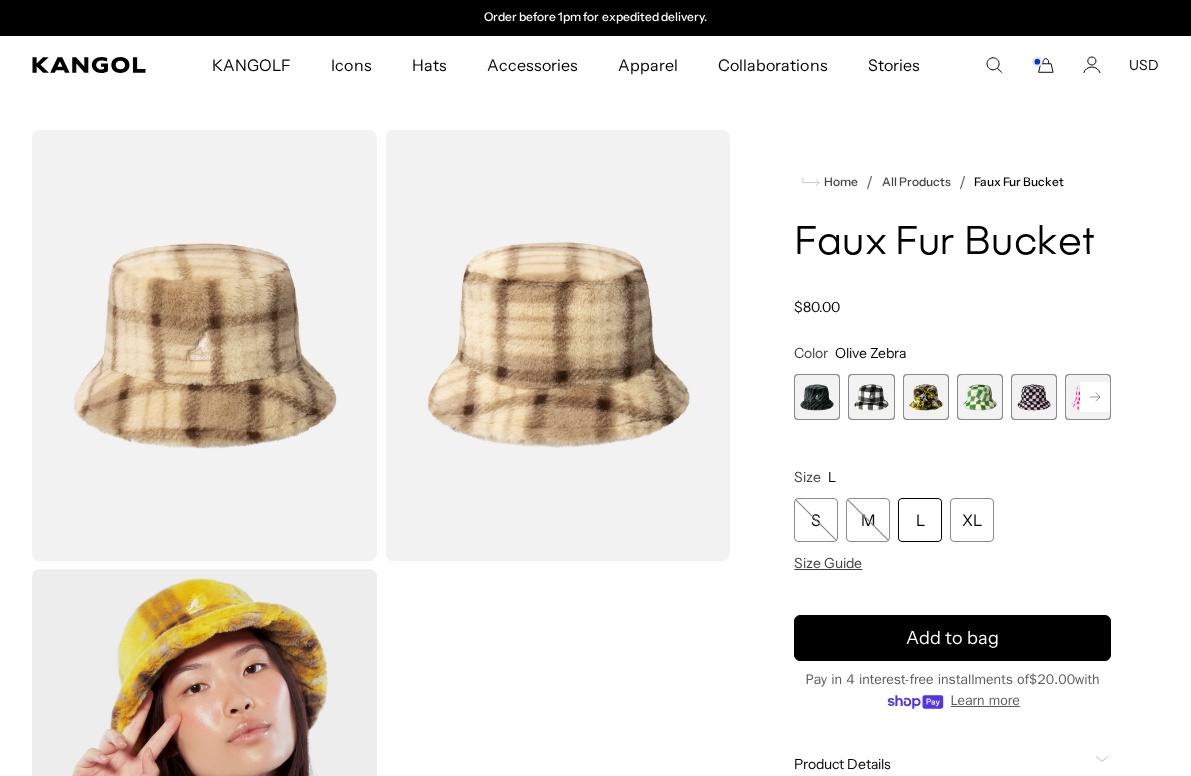 click at bounding box center (817, 397) 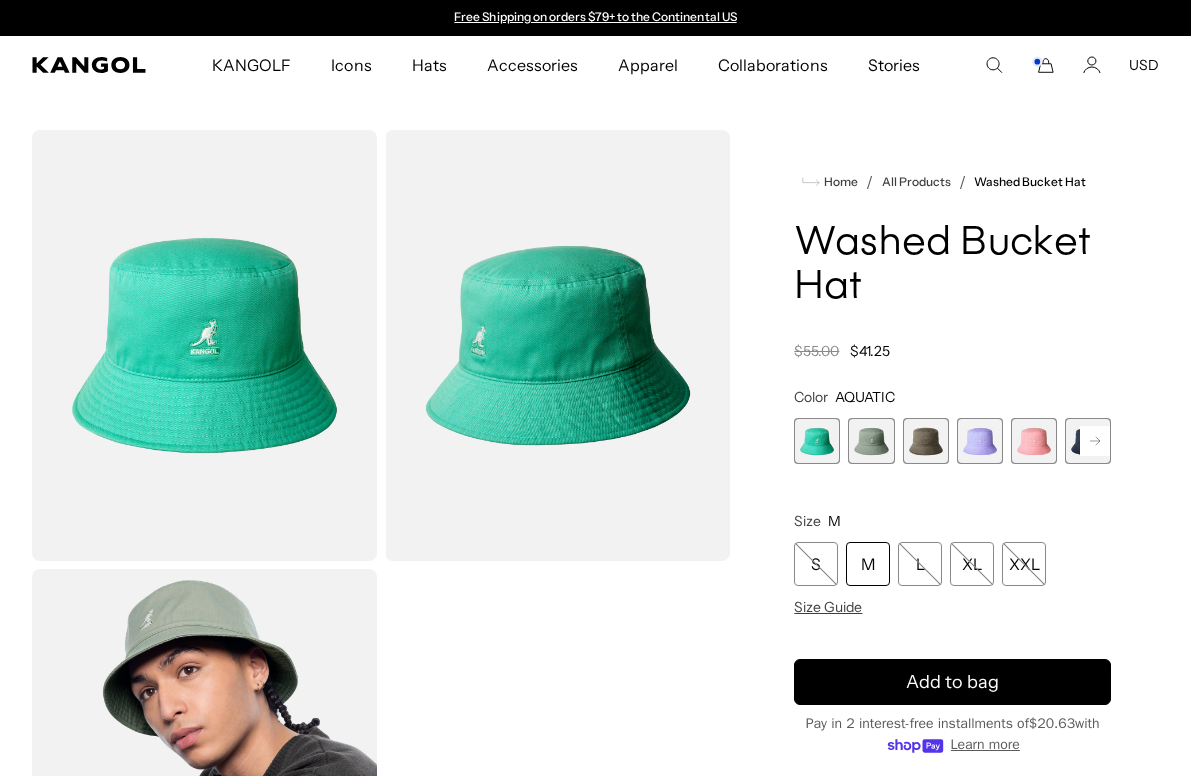 click 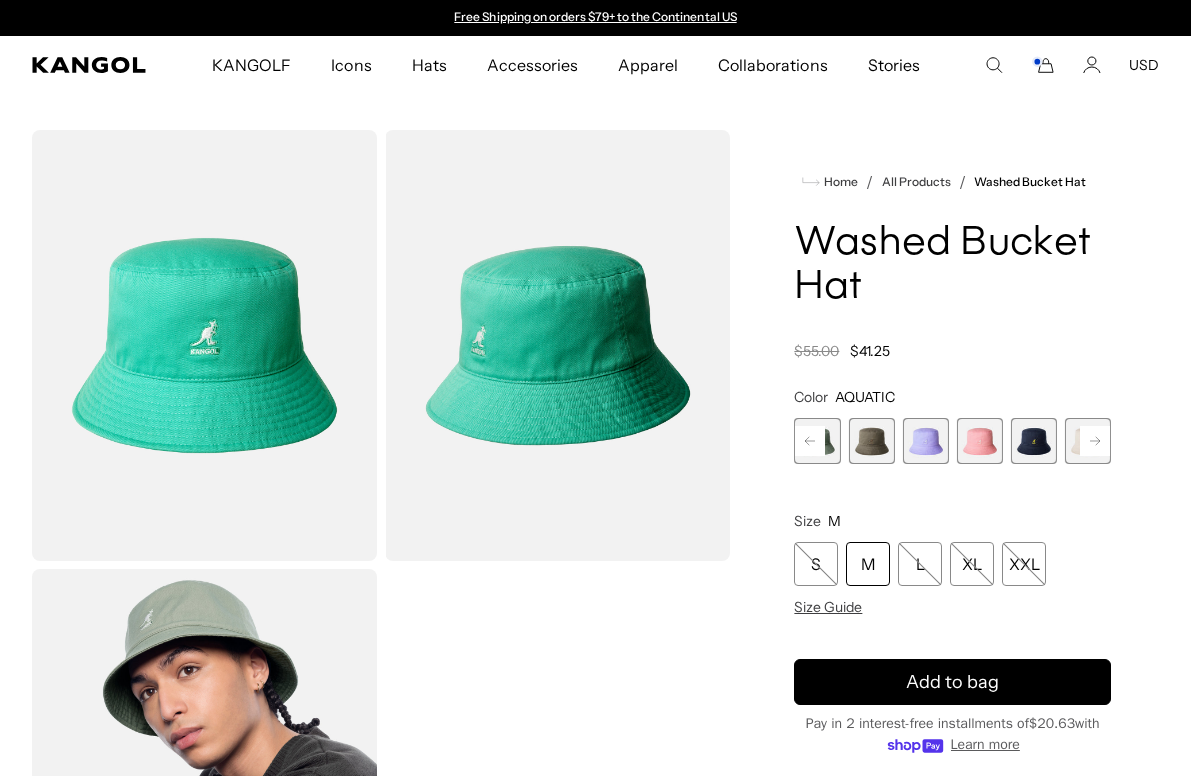 click at bounding box center [1034, 441] 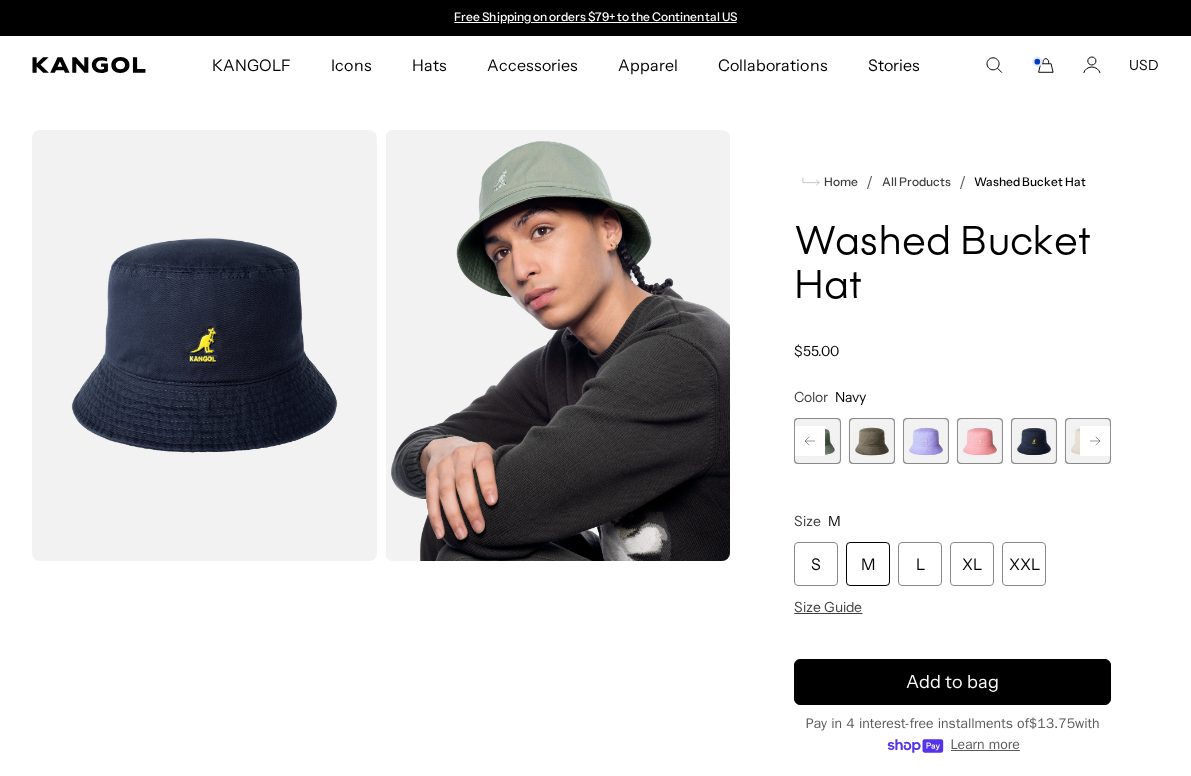 scroll, scrollTop: 0, scrollLeft: 0, axis: both 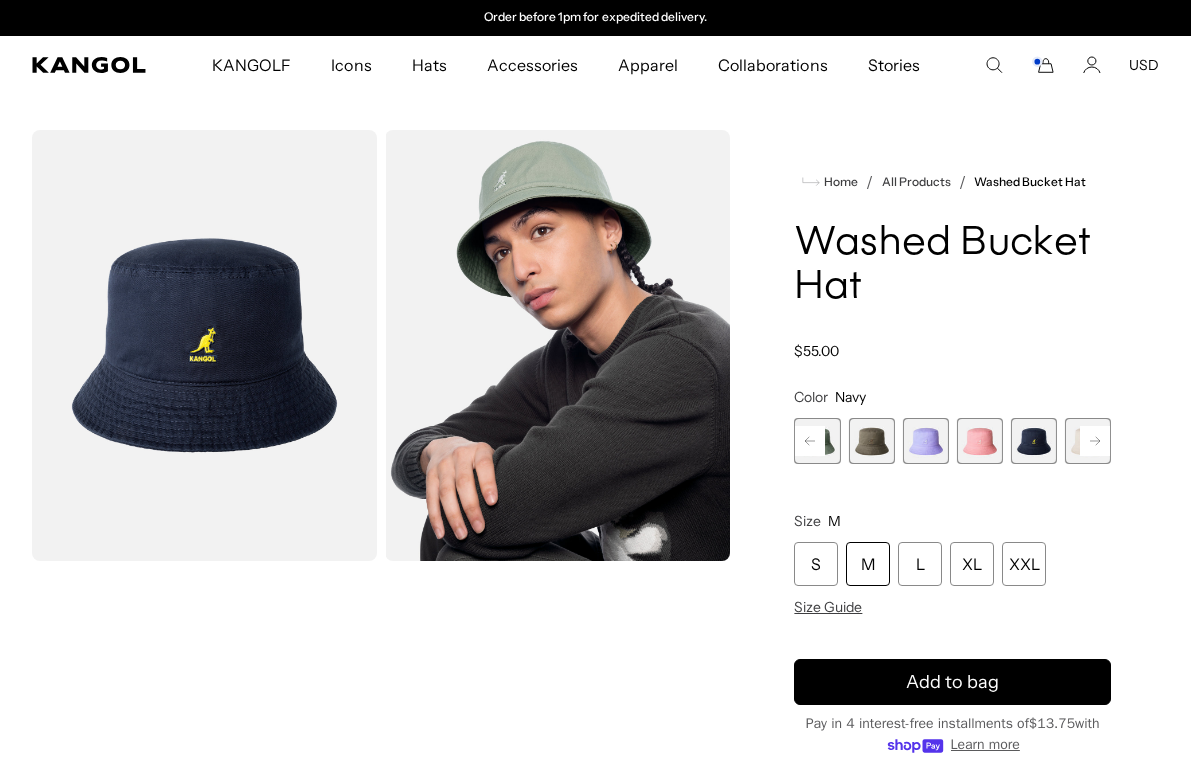 click 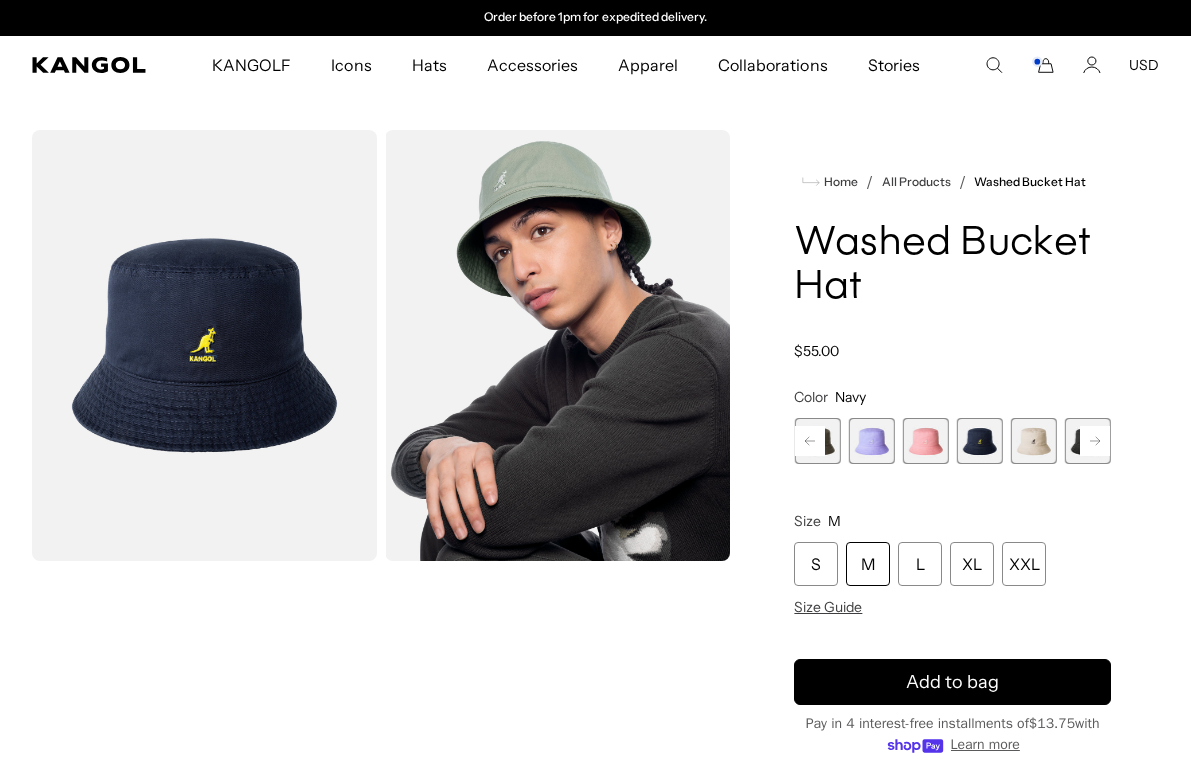click 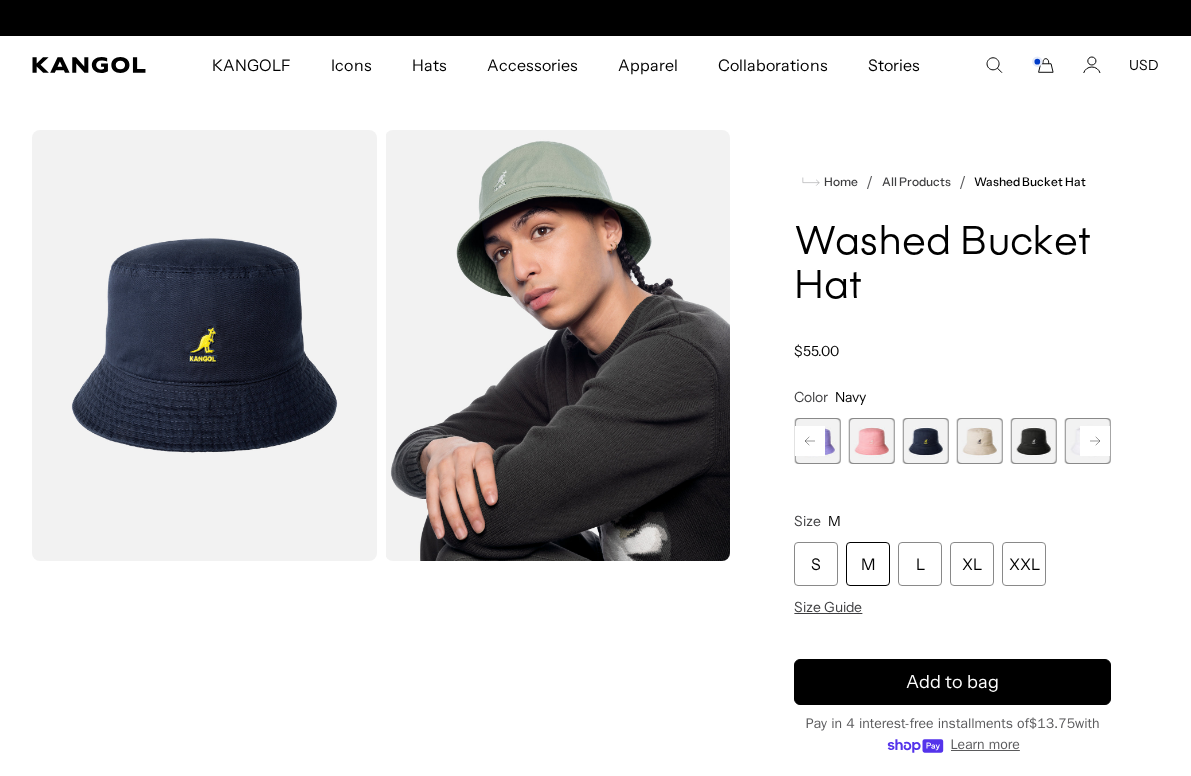 click 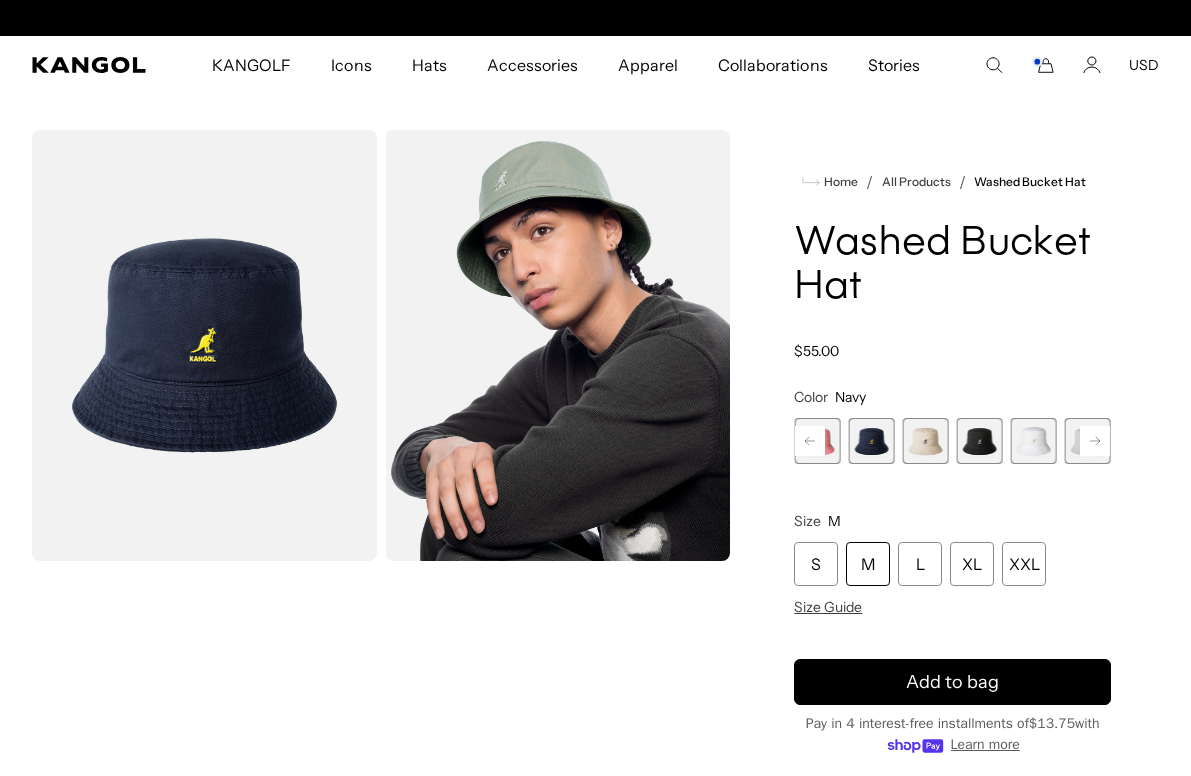 scroll, scrollTop: 0, scrollLeft: 0, axis: both 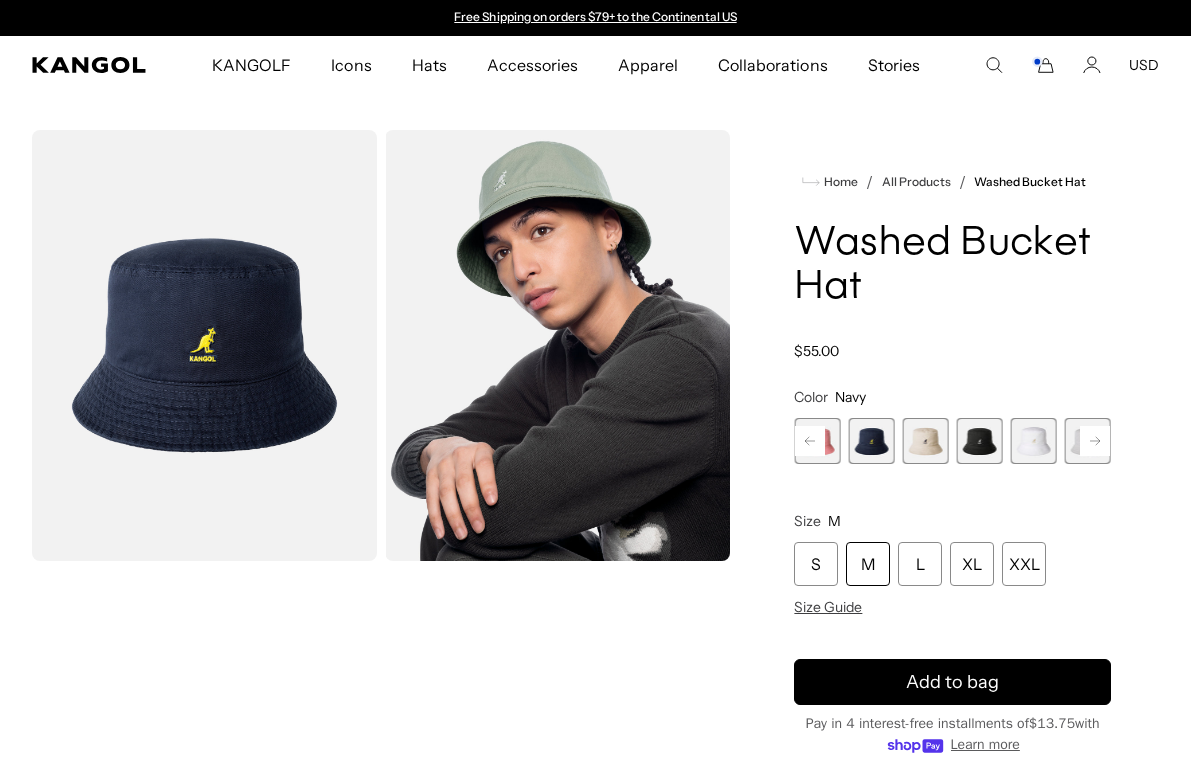click 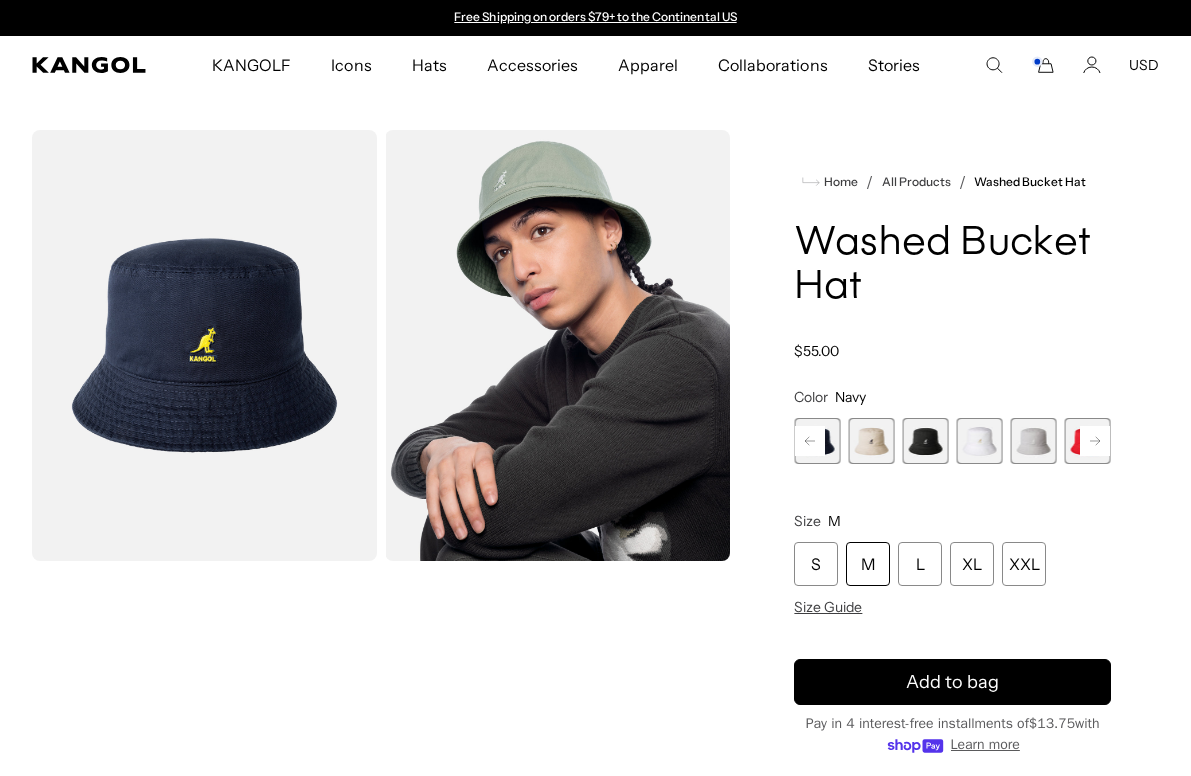 click 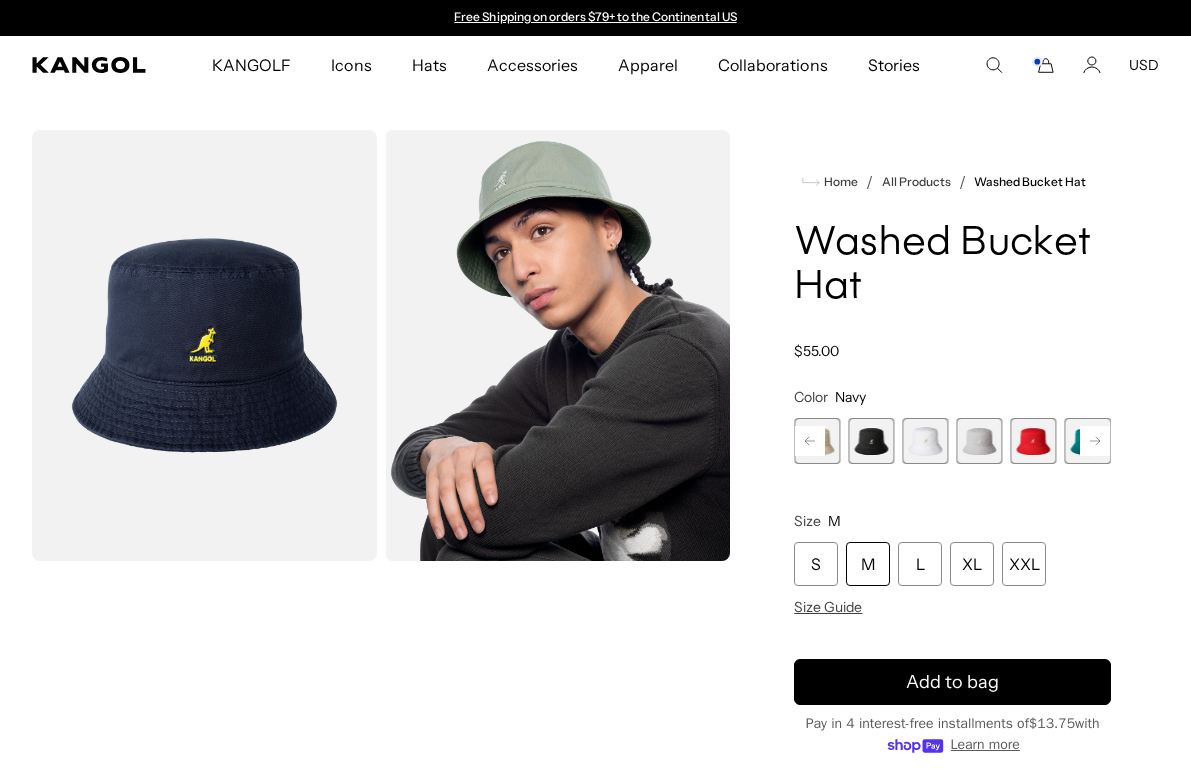 click 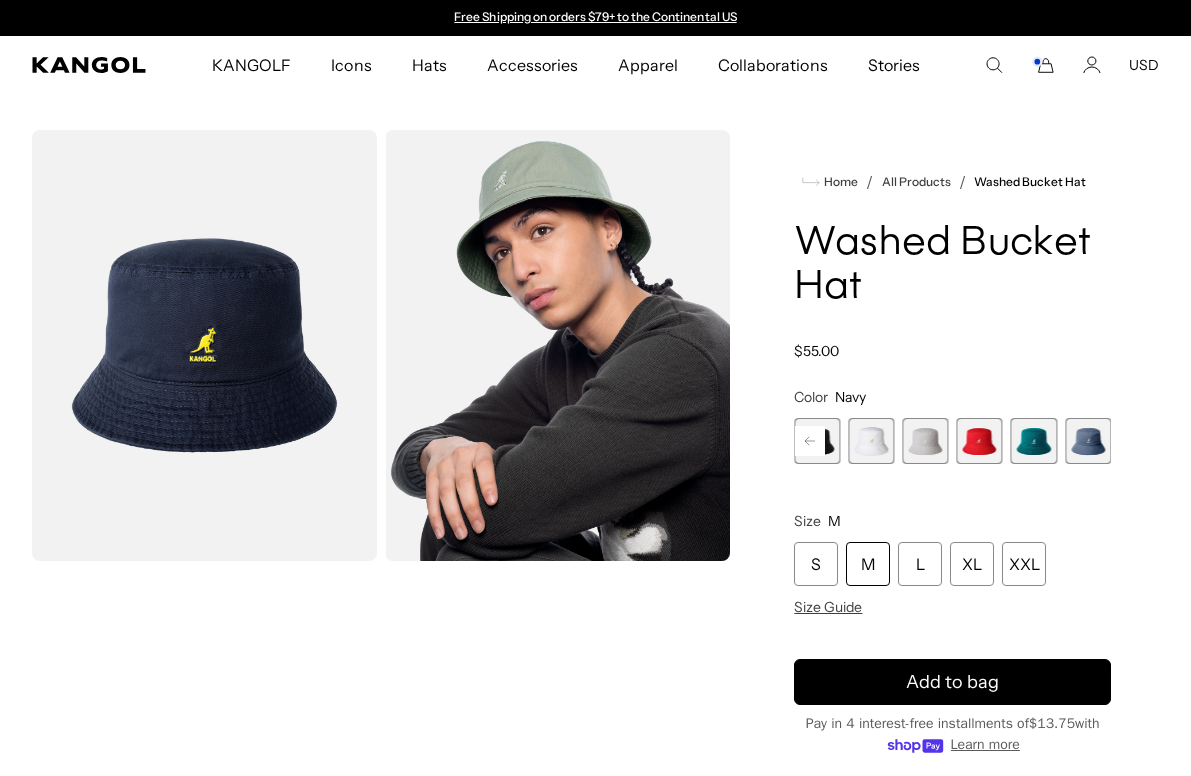 click at bounding box center (980, 441) 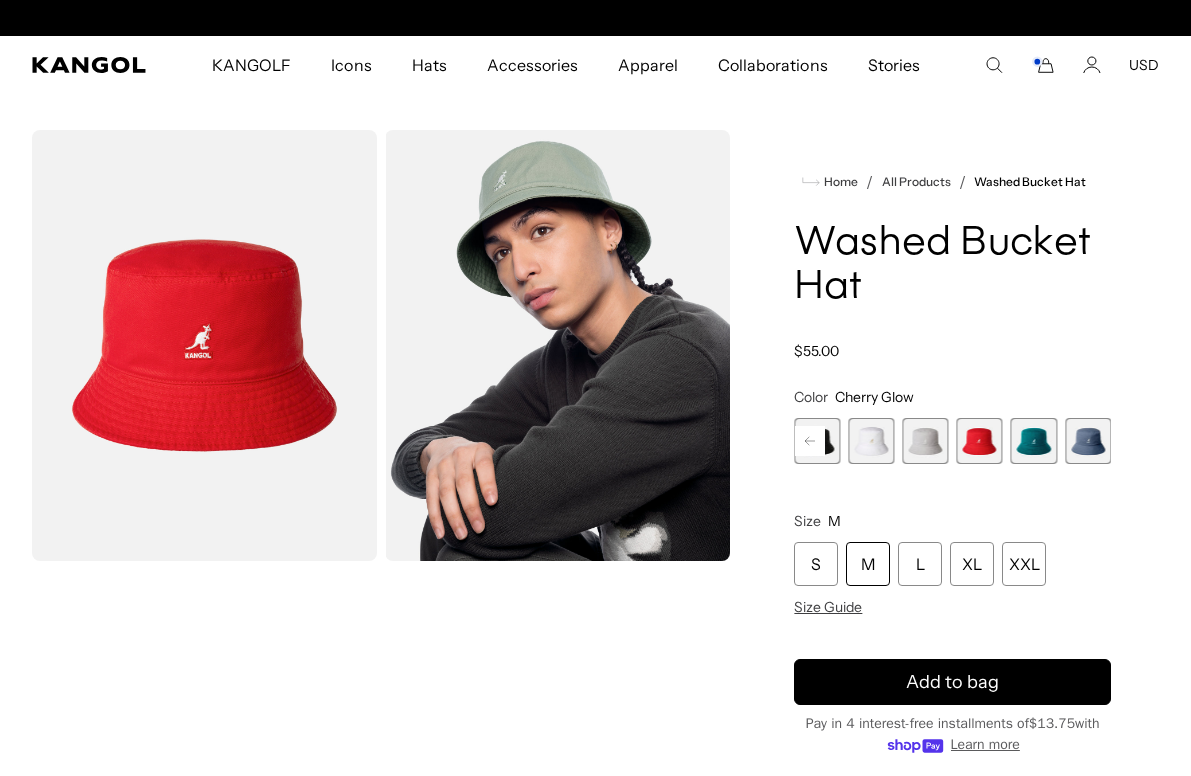 scroll, scrollTop: 0, scrollLeft: 412, axis: horizontal 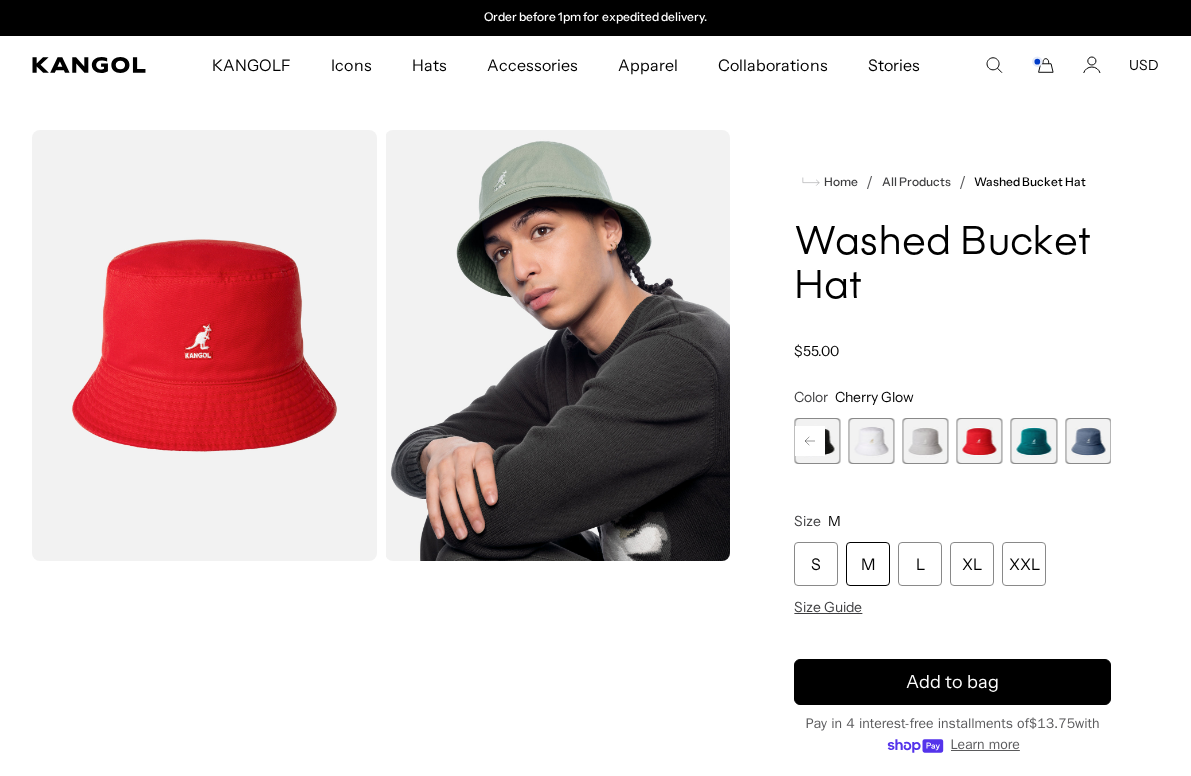 click 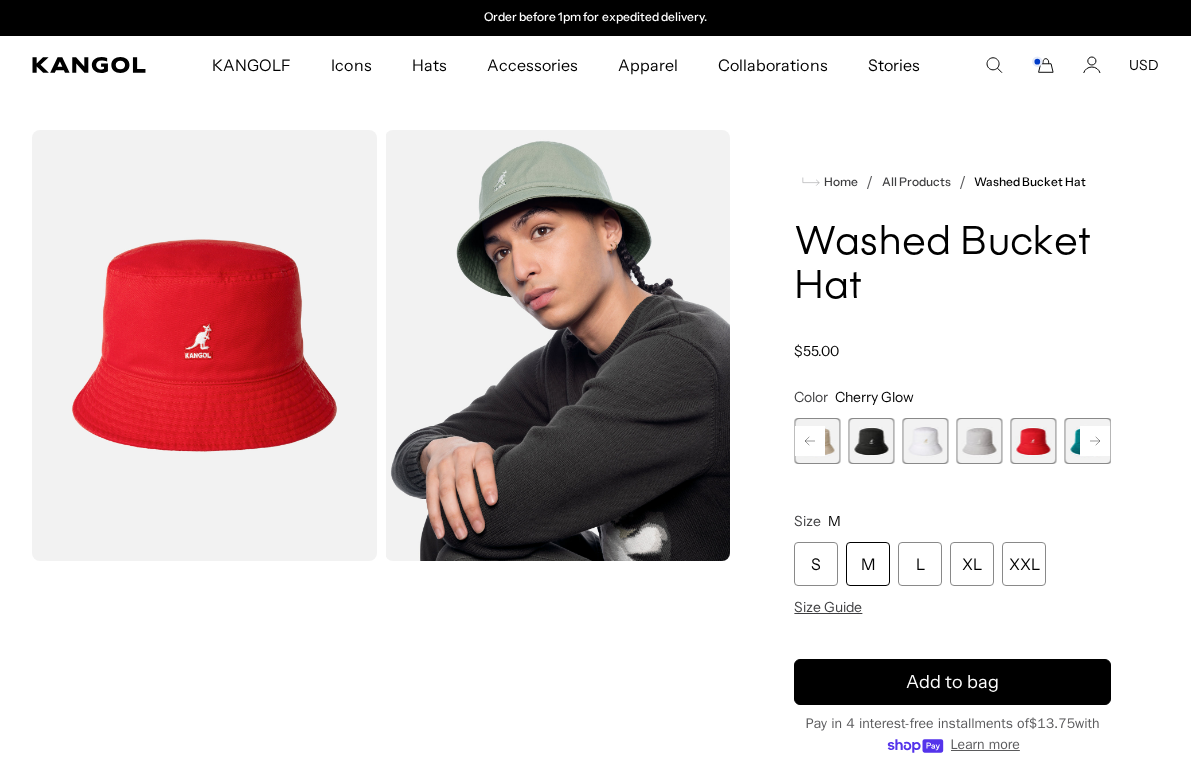 click at bounding box center (871, 441) 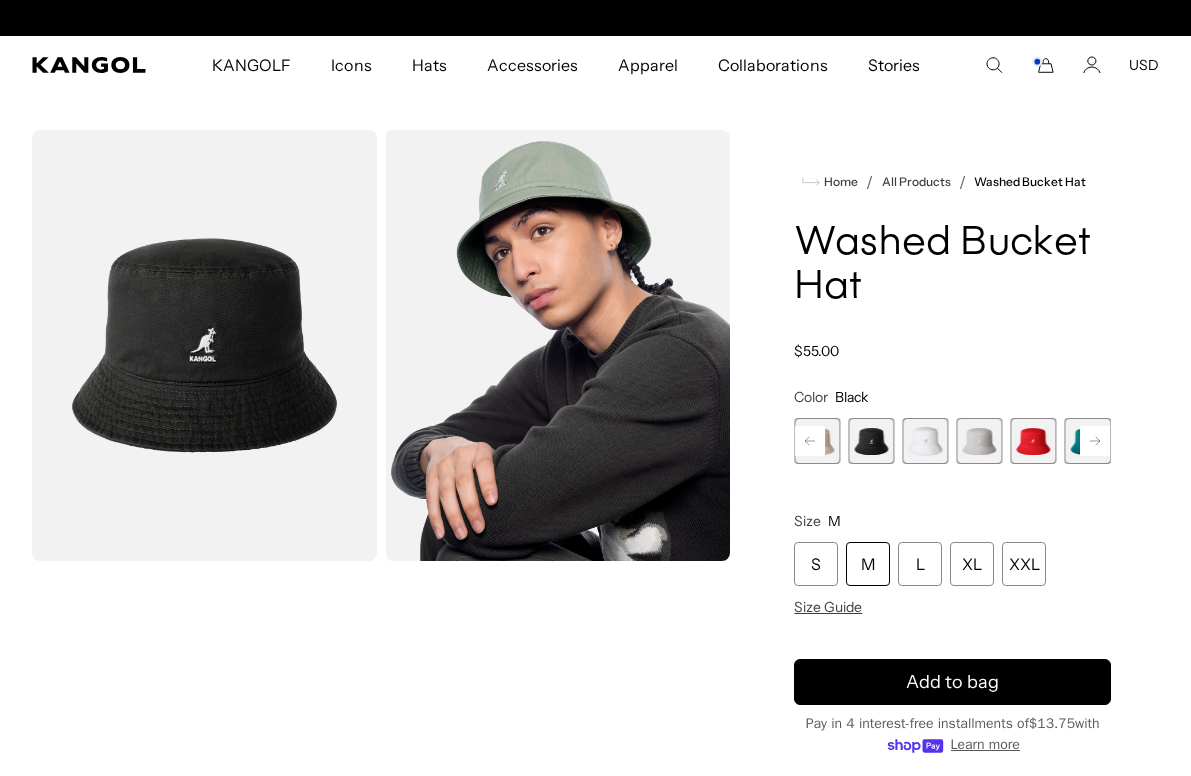 scroll, scrollTop: 0, scrollLeft: 412, axis: horizontal 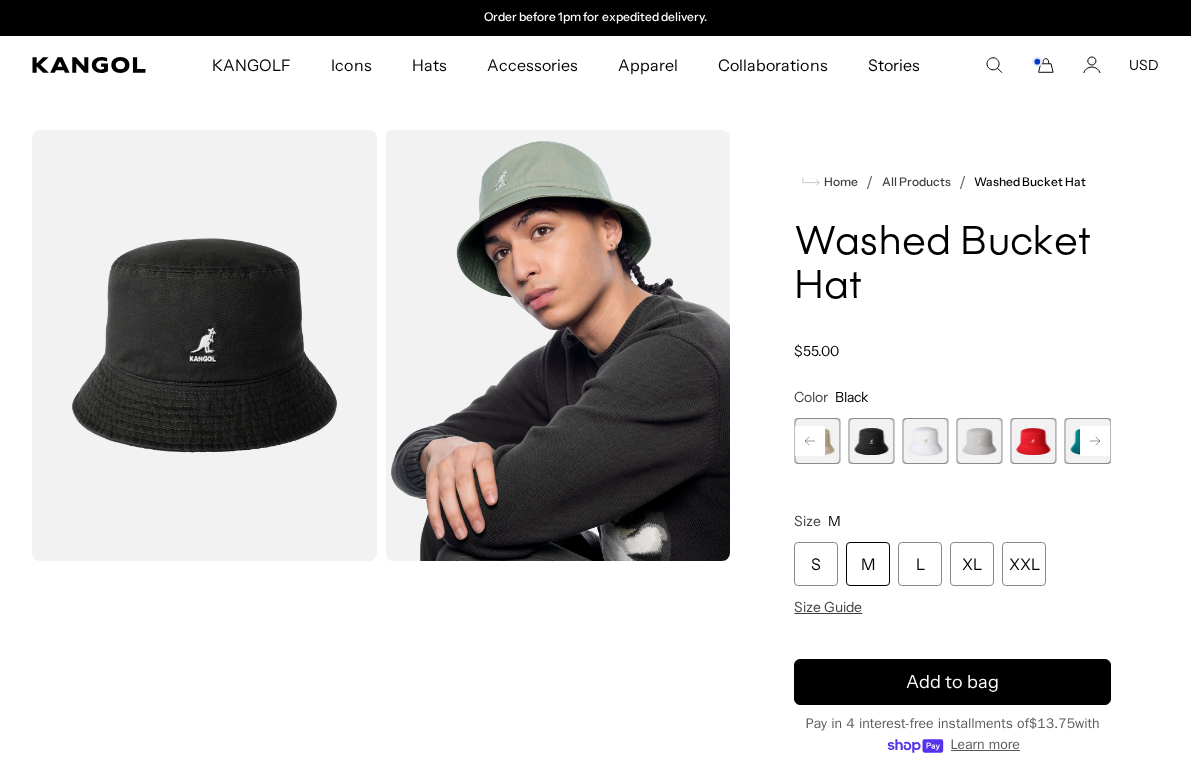 click at bounding box center [926, 441] 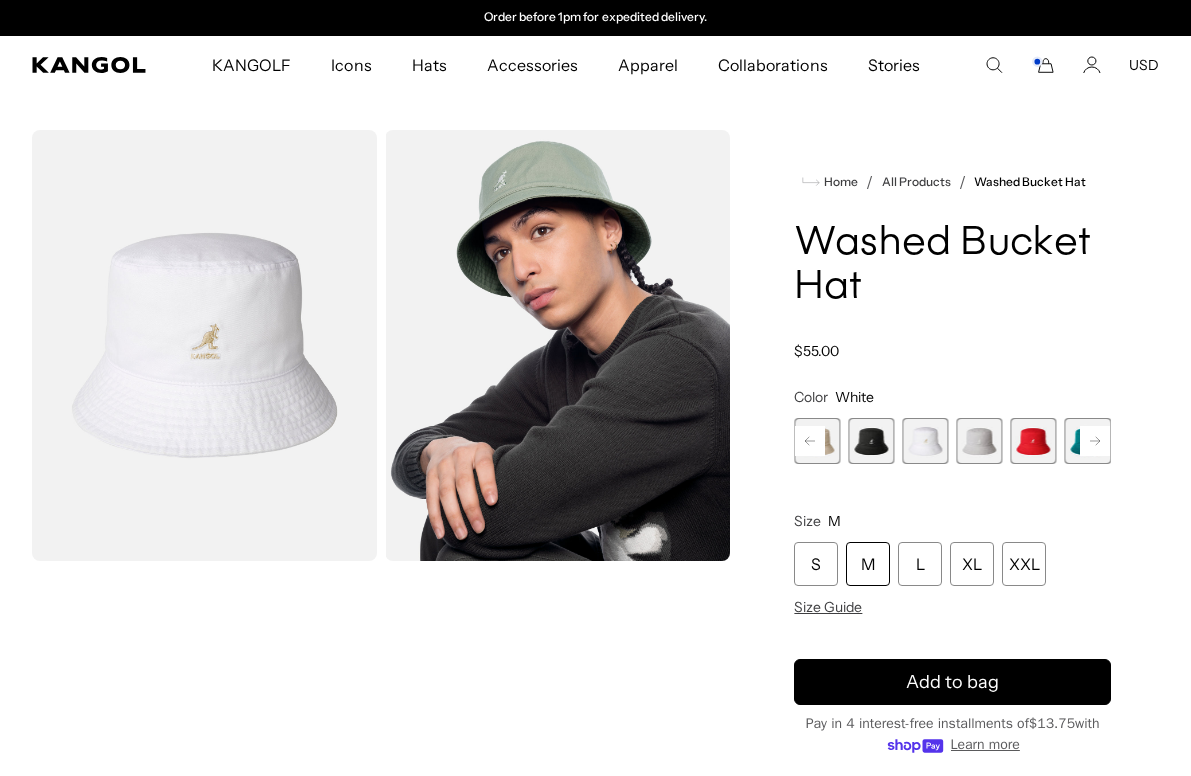 click at bounding box center [980, 441] 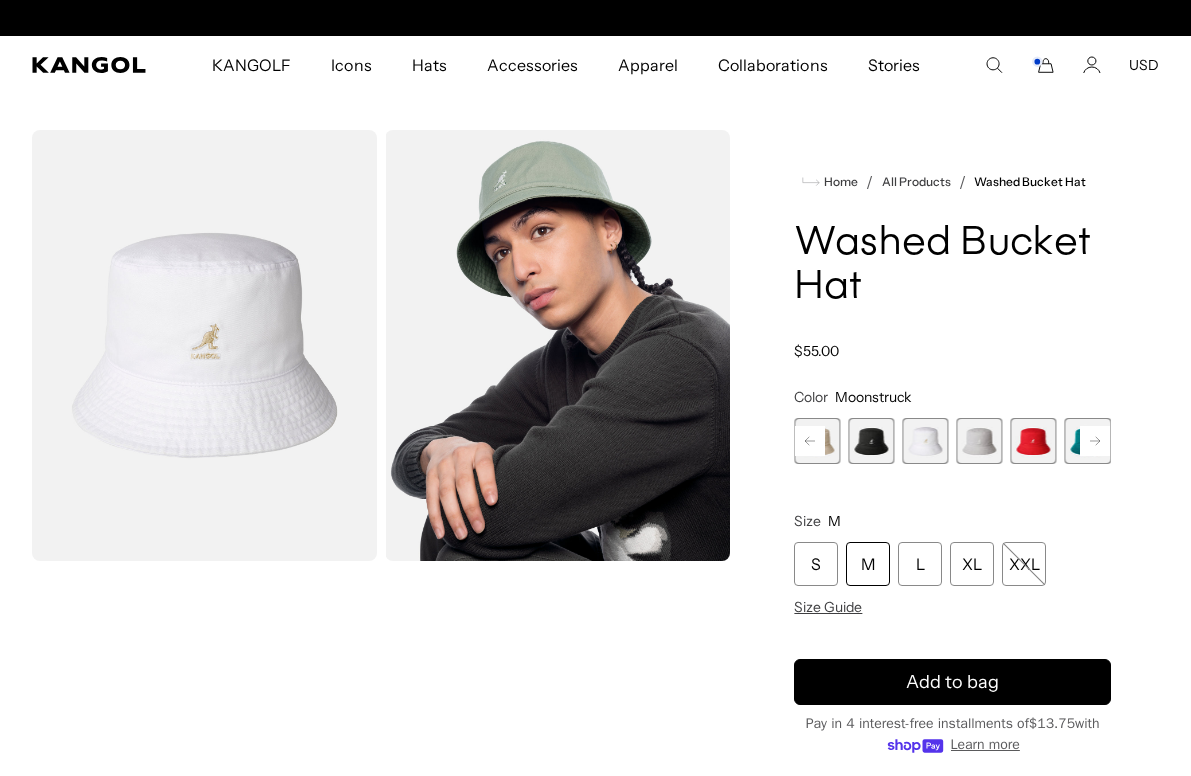 scroll, scrollTop: 0, scrollLeft: 0, axis: both 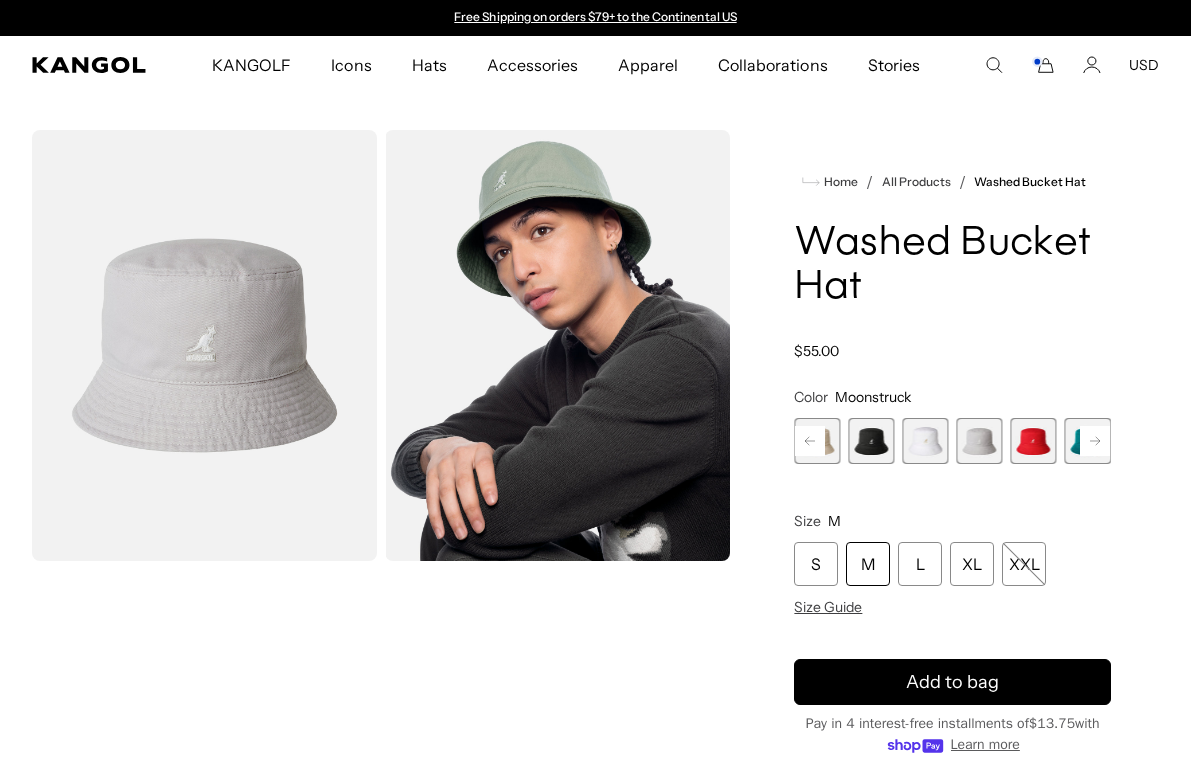 click 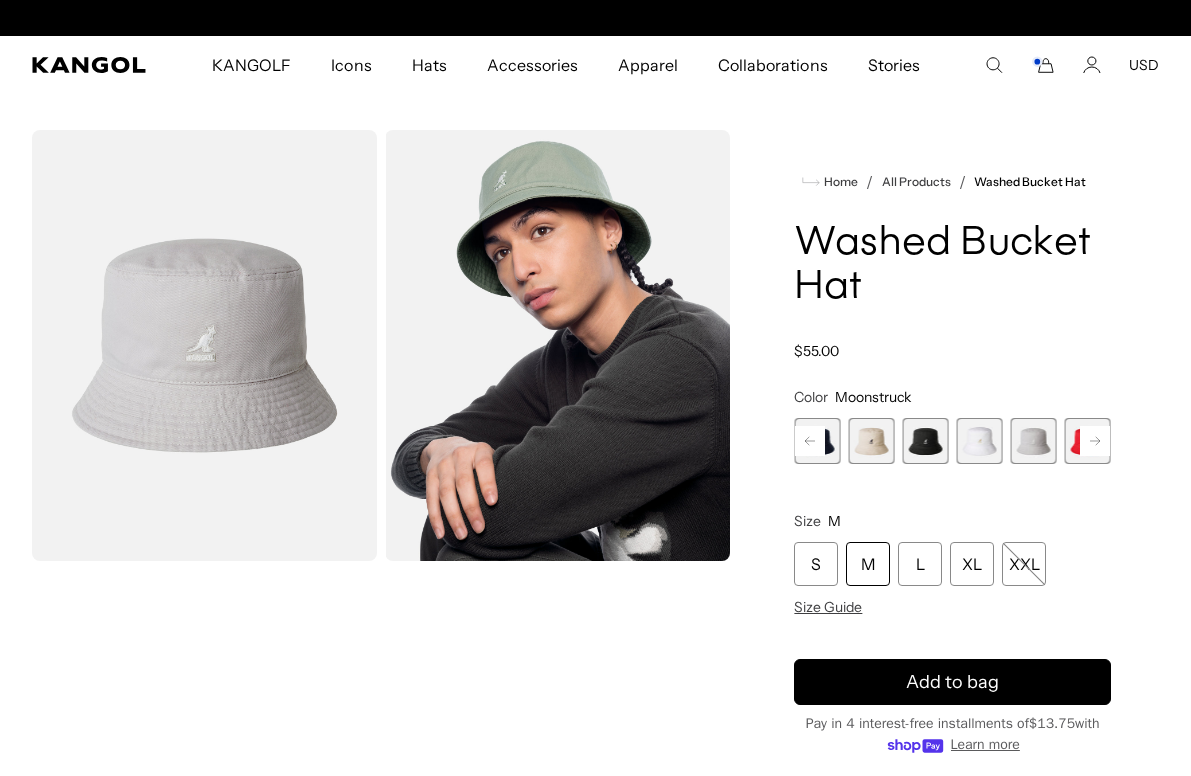 scroll, scrollTop: 0, scrollLeft: 412, axis: horizontal 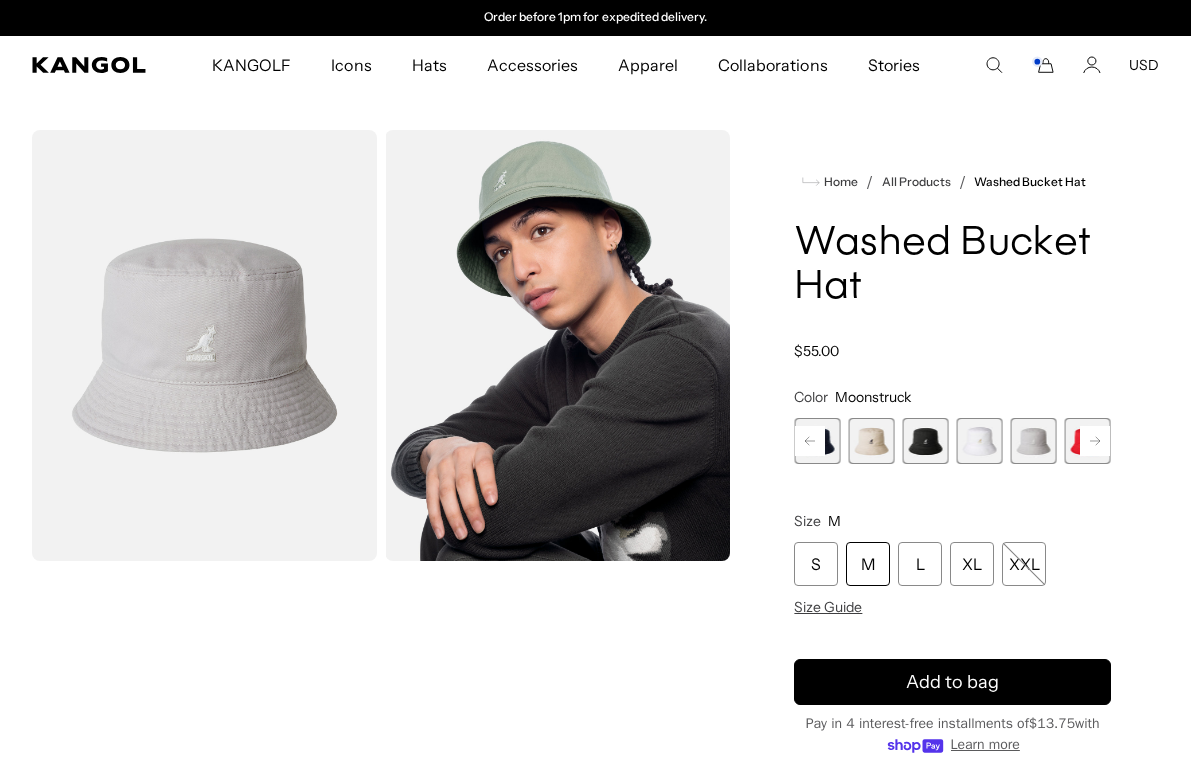 click 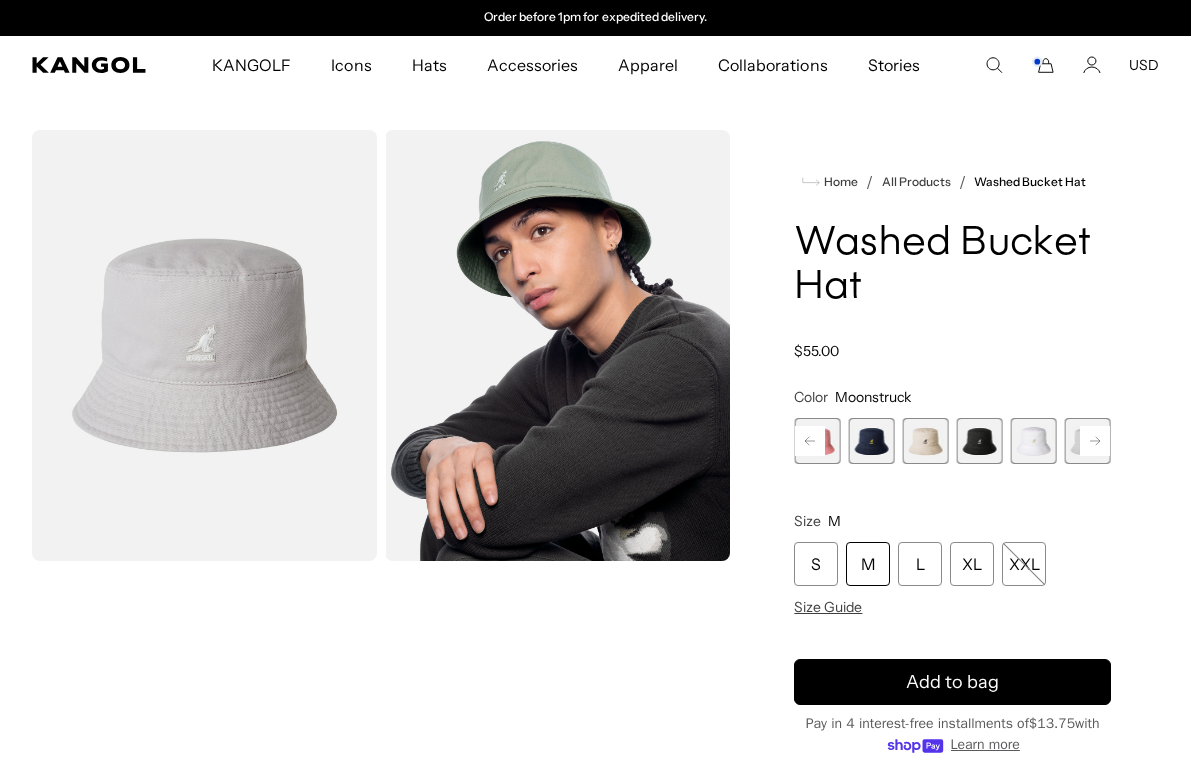 click 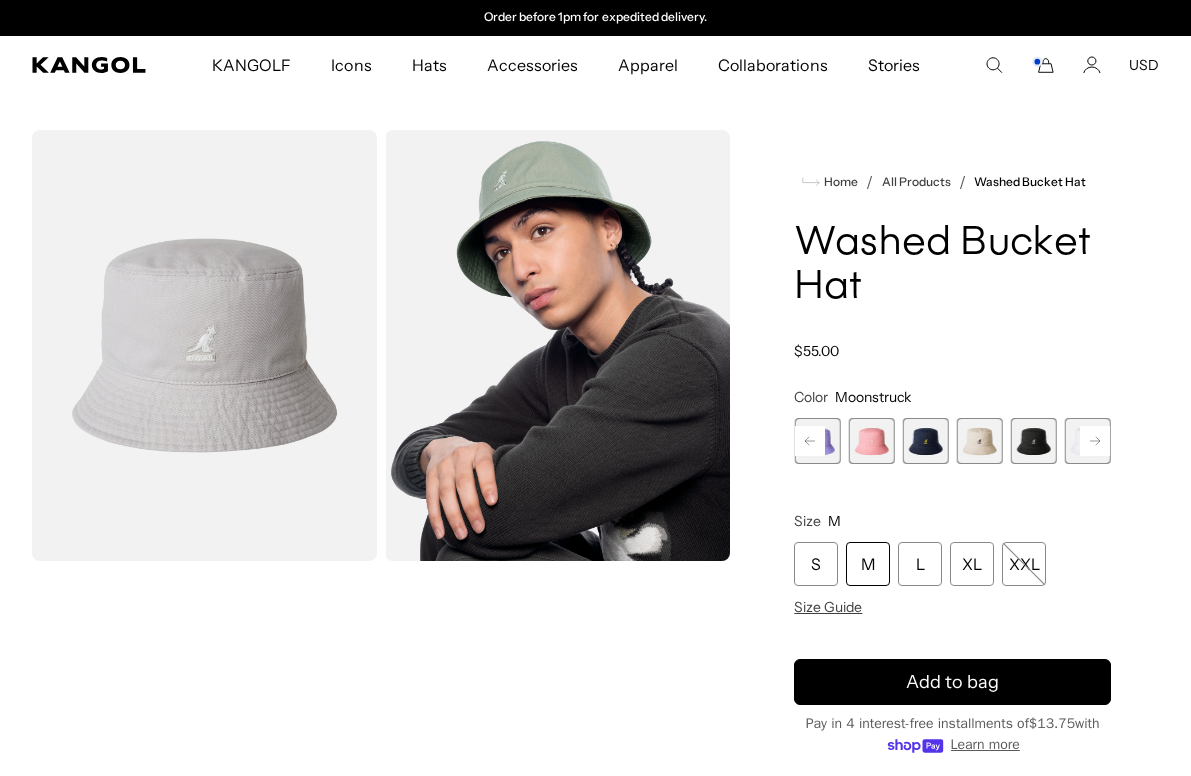 click 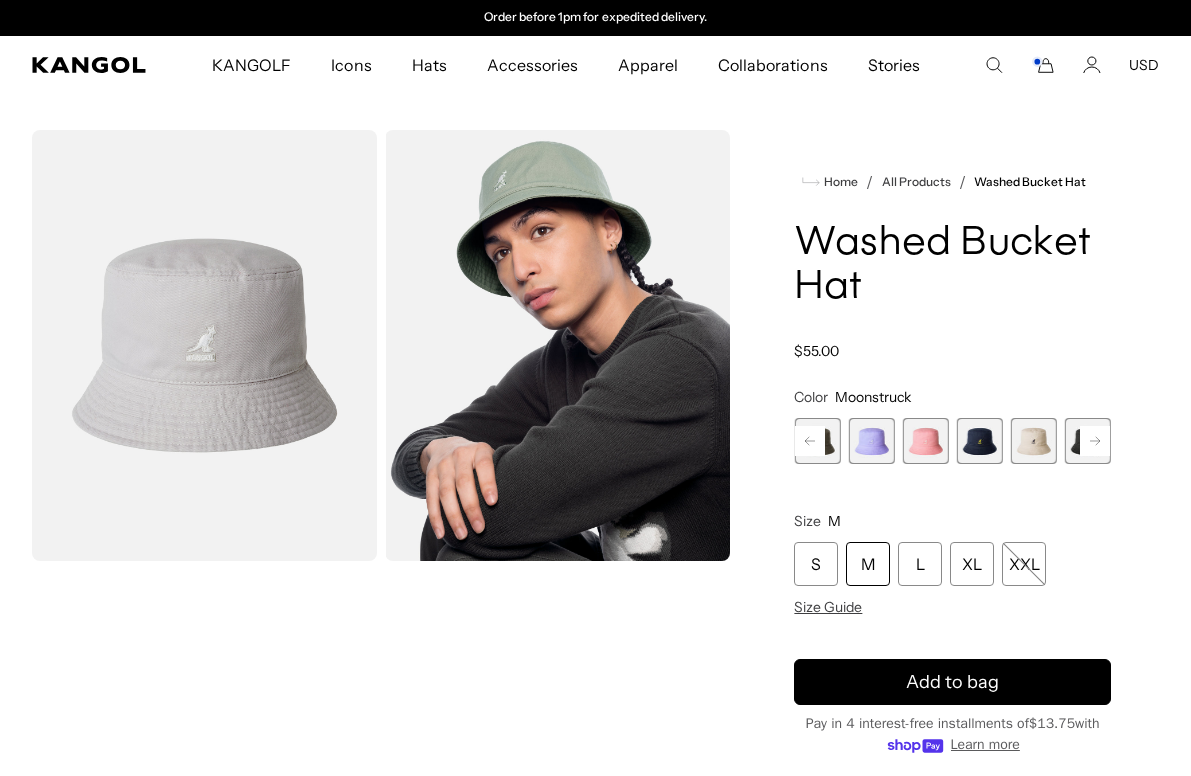 click 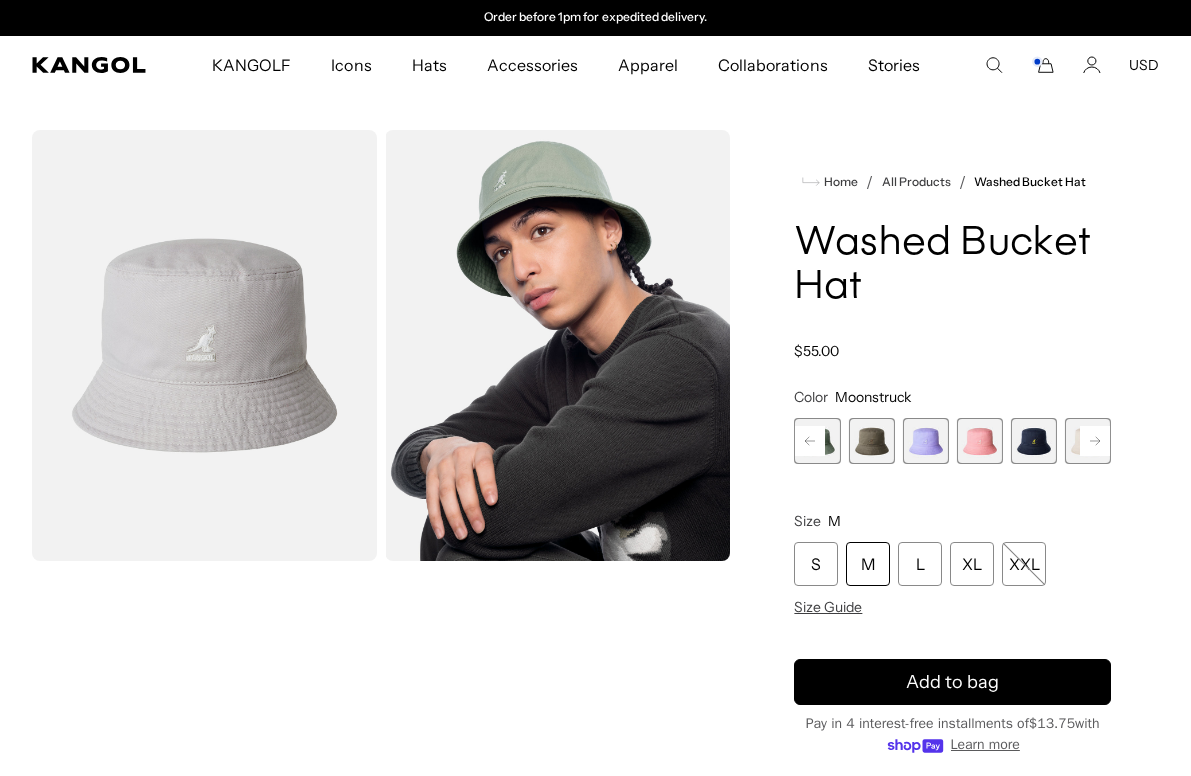 click 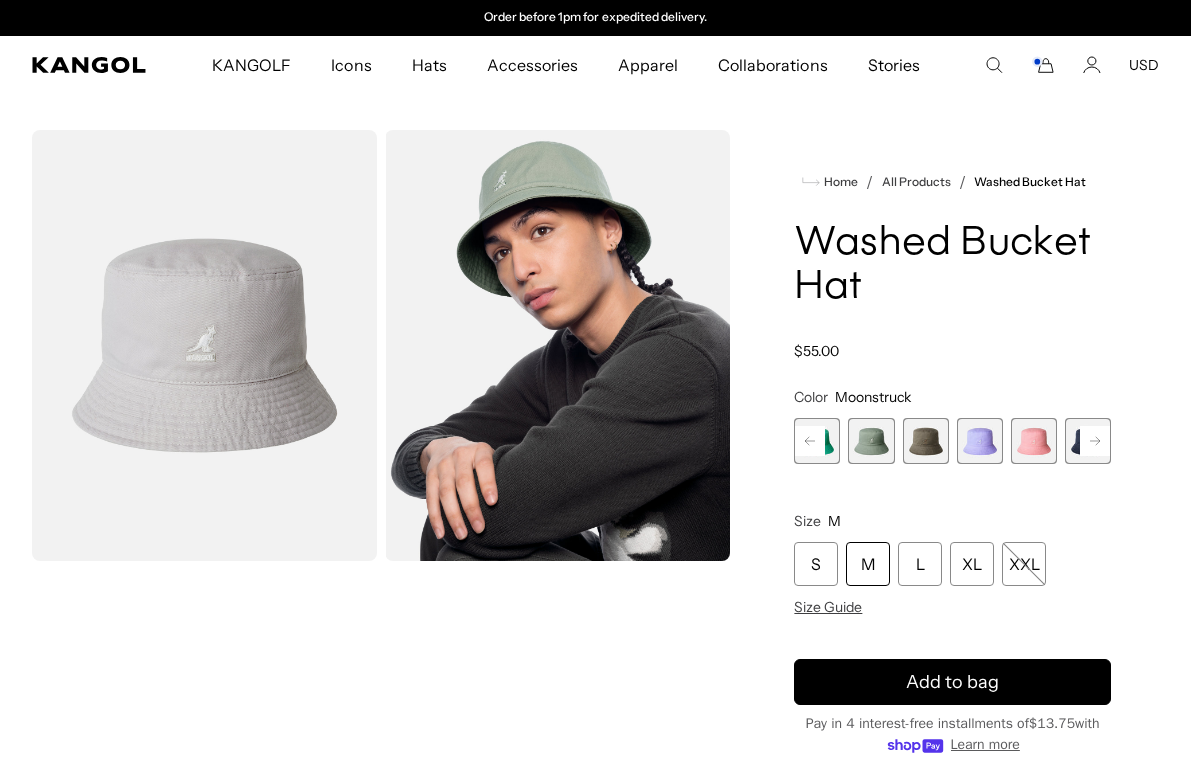click on "Previous
Next
AQUATIC
Variant sold out or unavailable
SAGE GREEN
Variant sold out or unavailable
Smog
Variant sold out or unavailable
Iced Lilac
Variant sold out or unavailable
Pepto
Variant sold out or unavailable
Navy
Variant sold out or unavailable
Khaki" at bounding box center (952, 441) 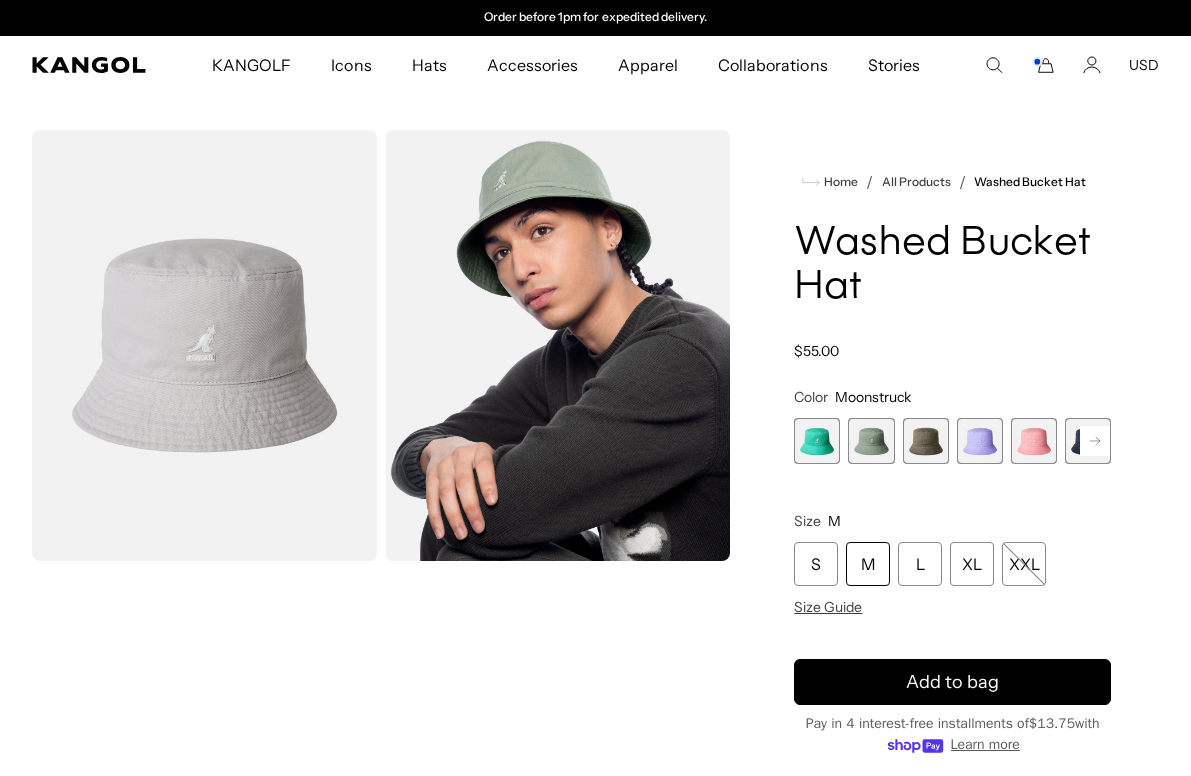 click at bounding box center [817, 441] 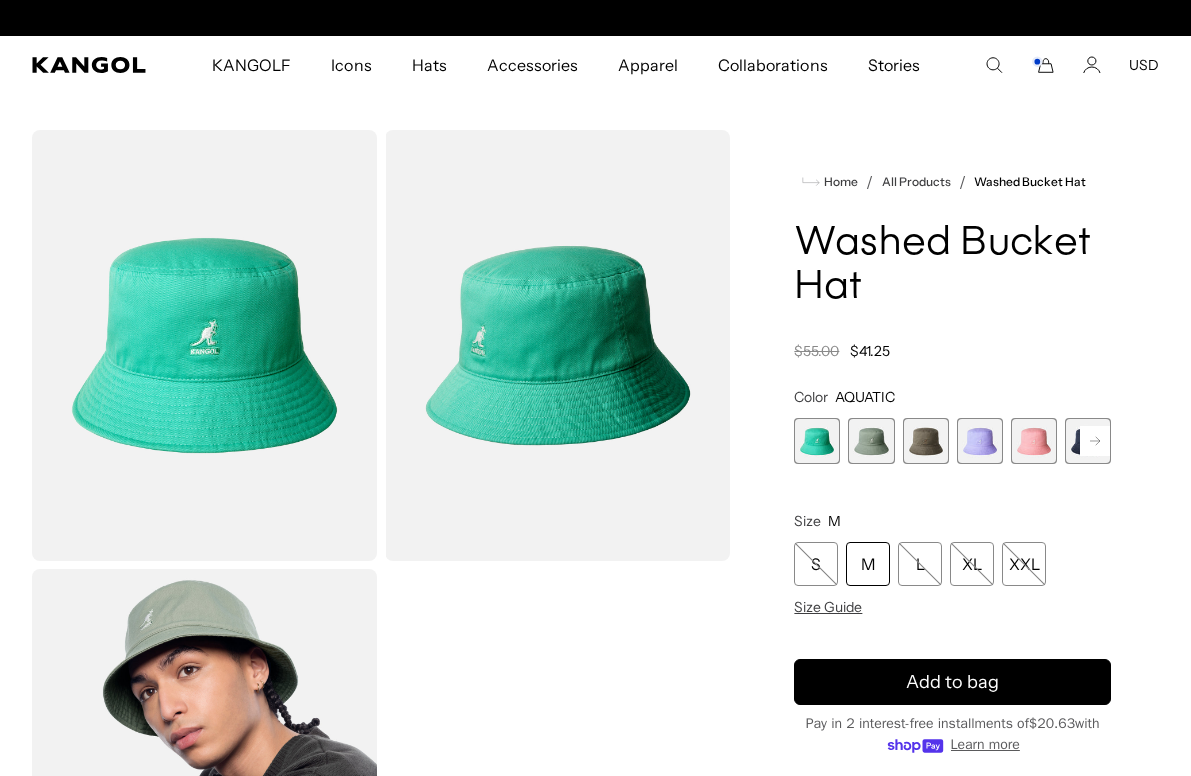 scroll, scrollTop: 0, scrollLeft: 0, axis: both 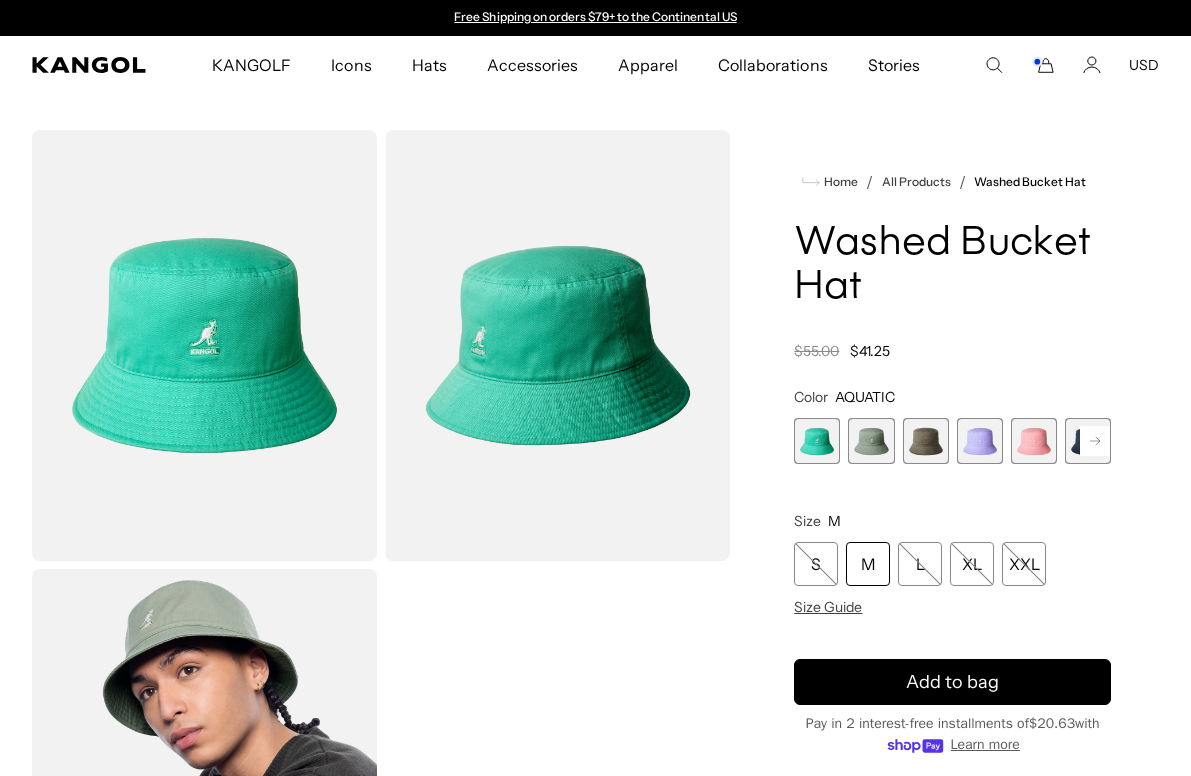 click at bounding box center (926, 441) 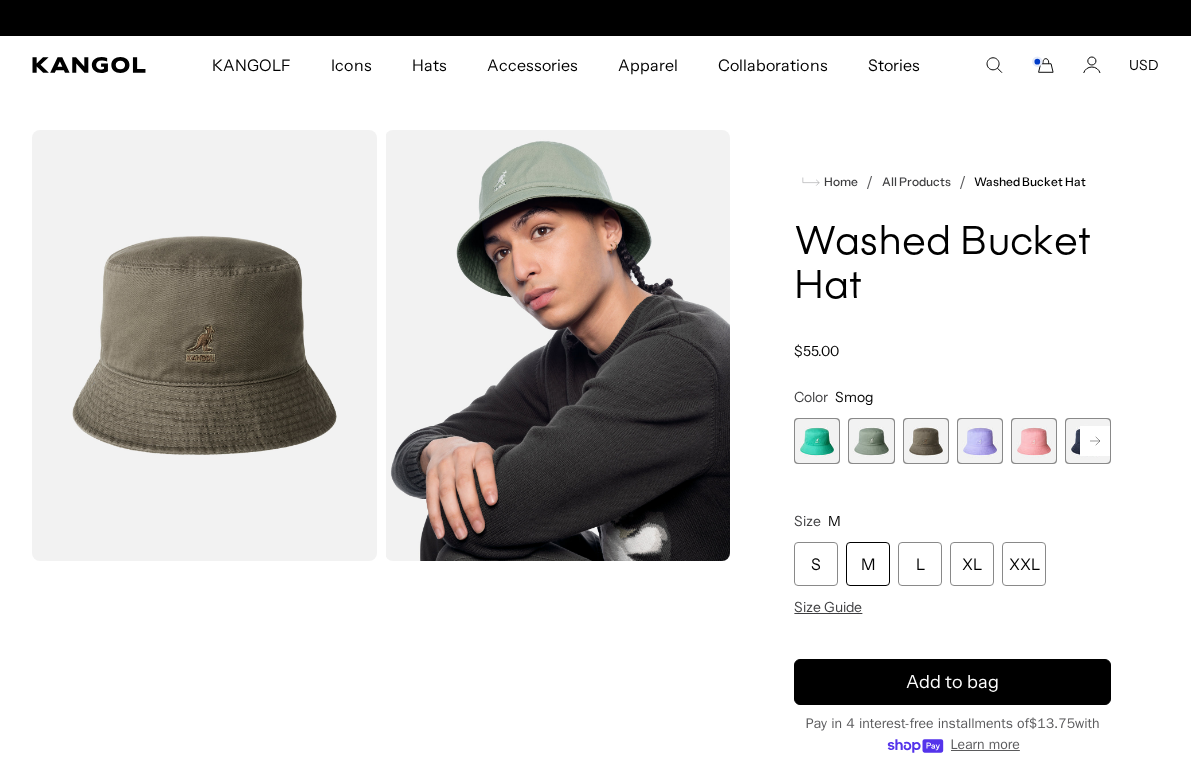 scroll, scrollTop: 0, scrollLeft: 412, axis: horizontal 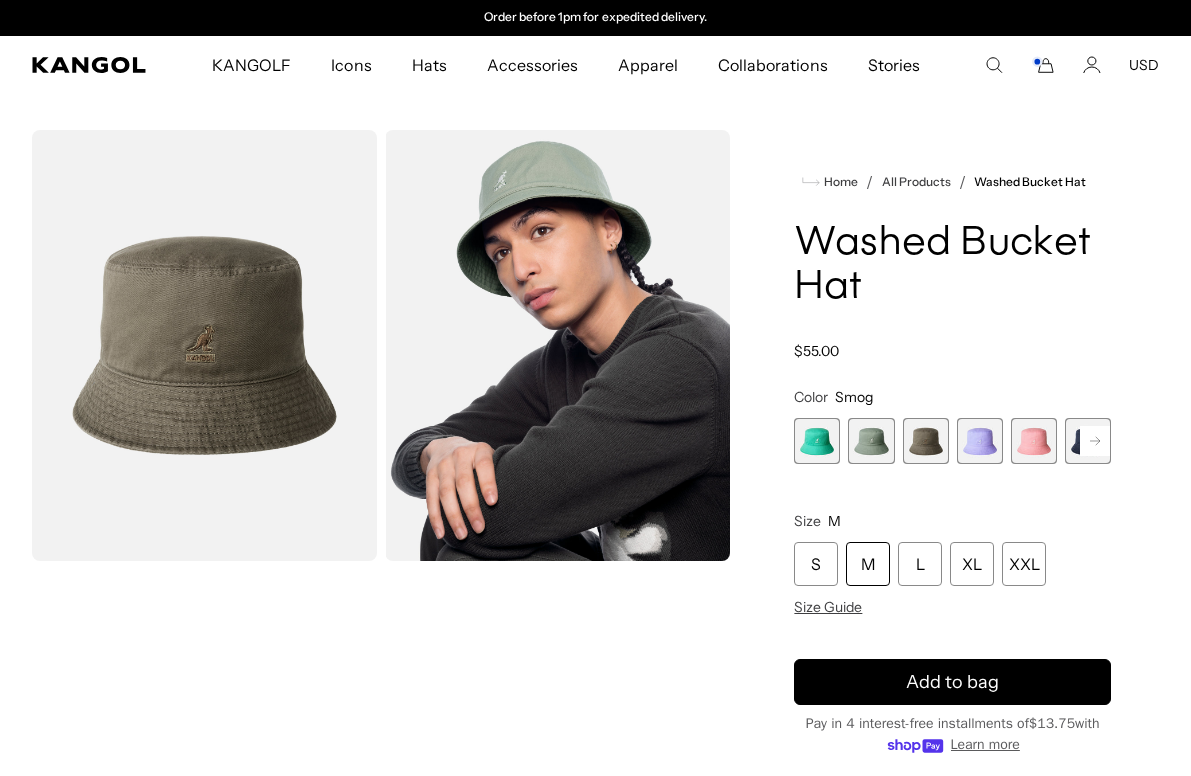 click 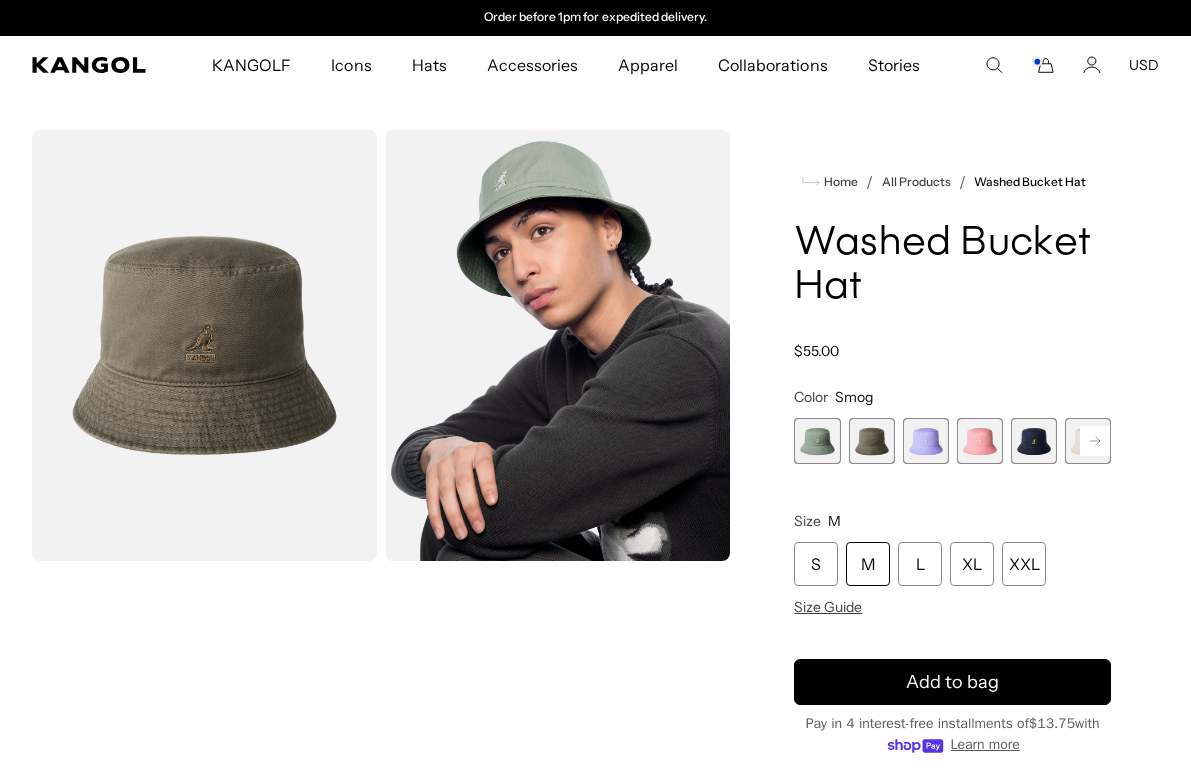 click 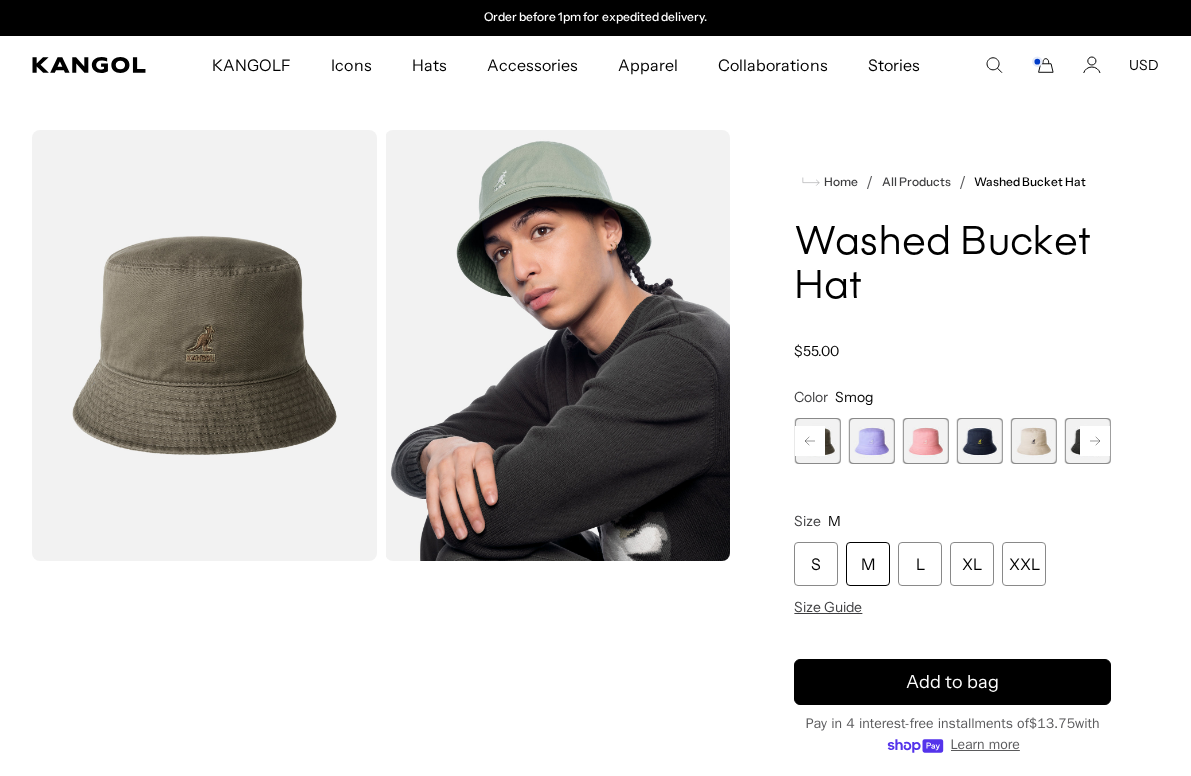 click 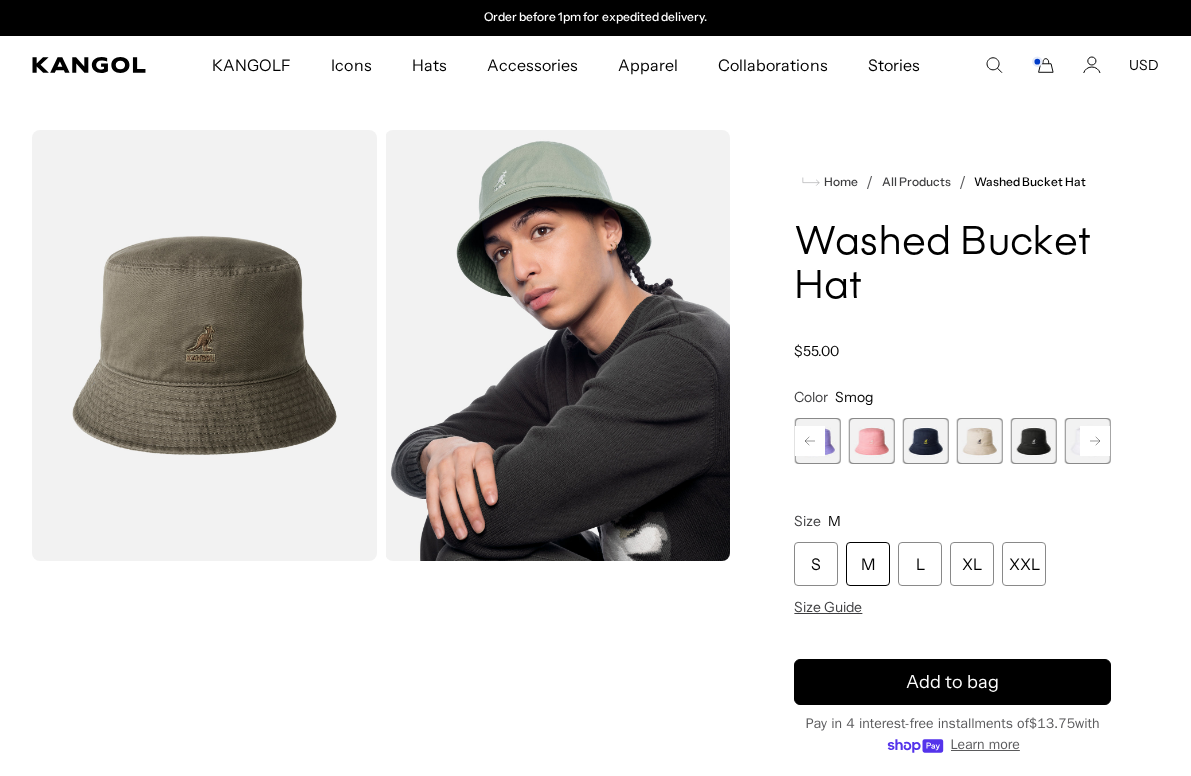 click 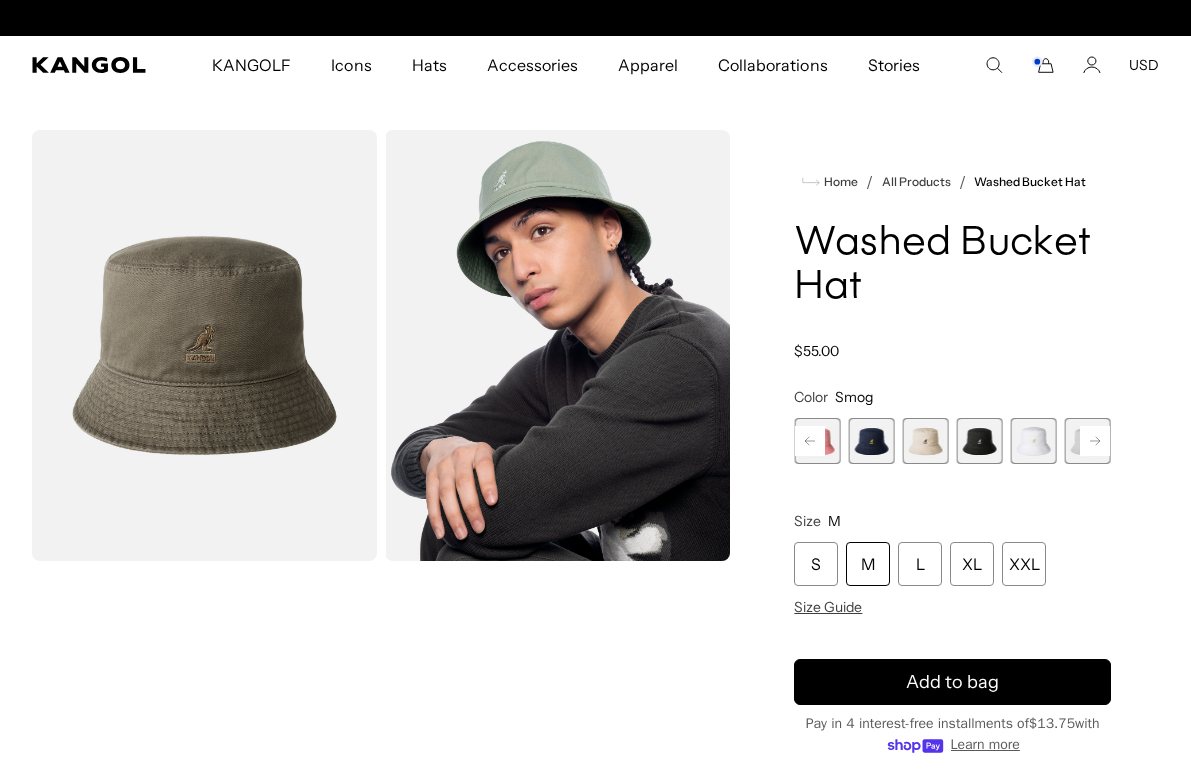 scroll, scrollTop: 0, scrollLeft: 0, axis: both 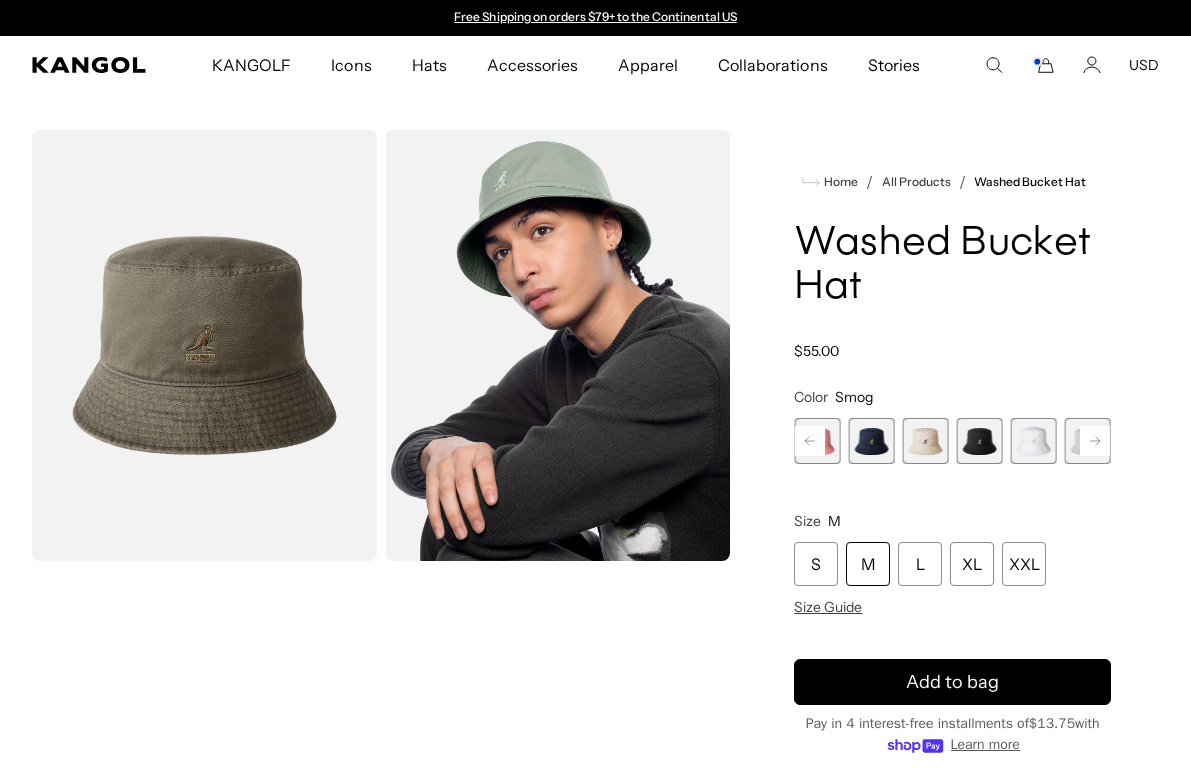 click 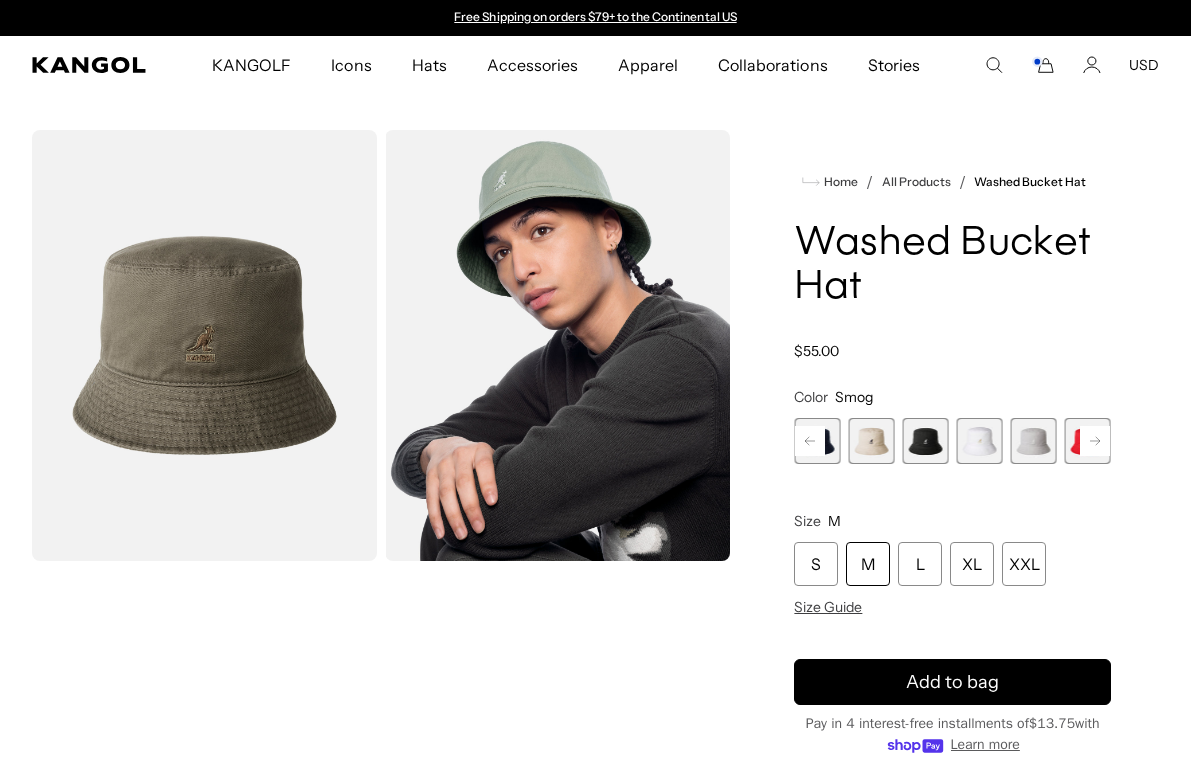 click 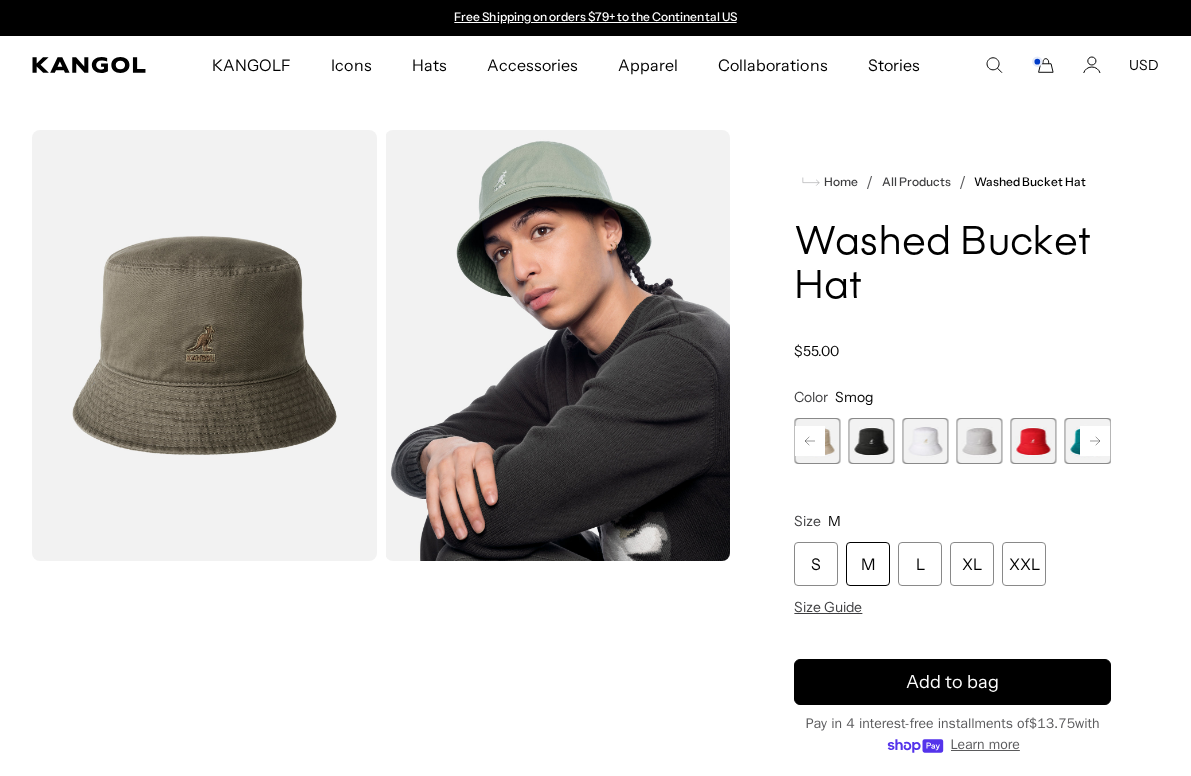 click 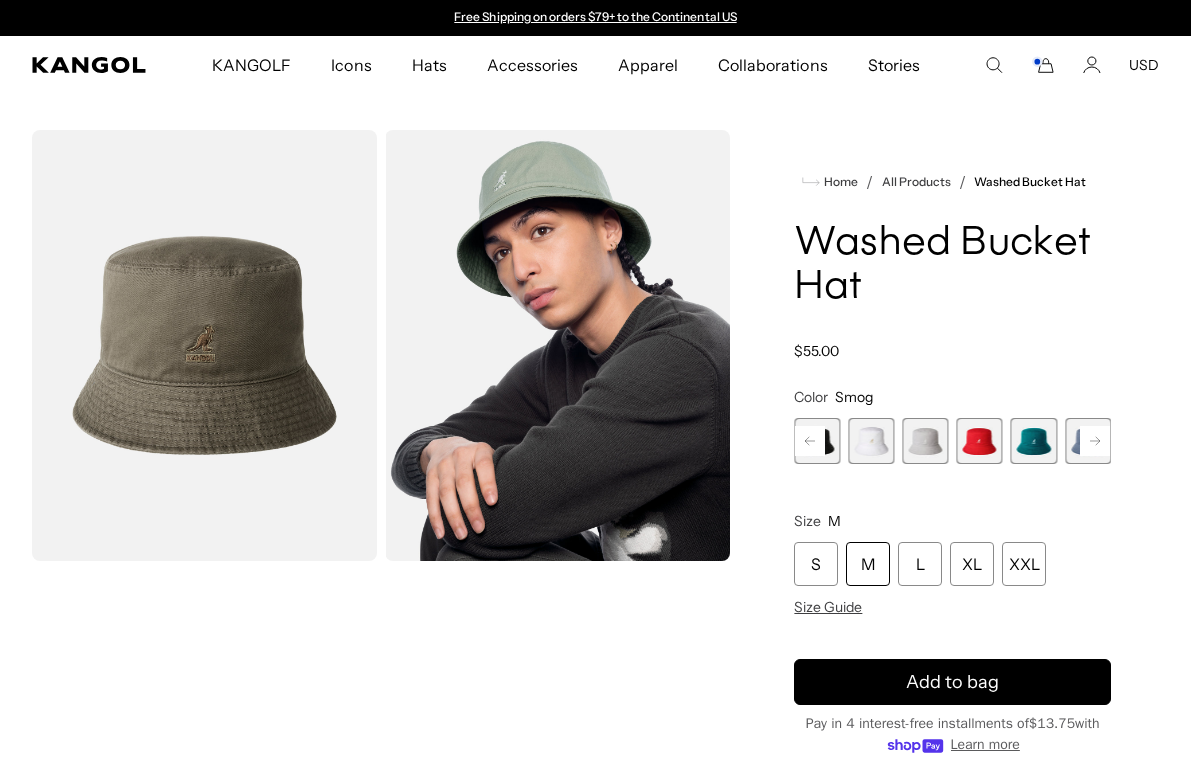 click 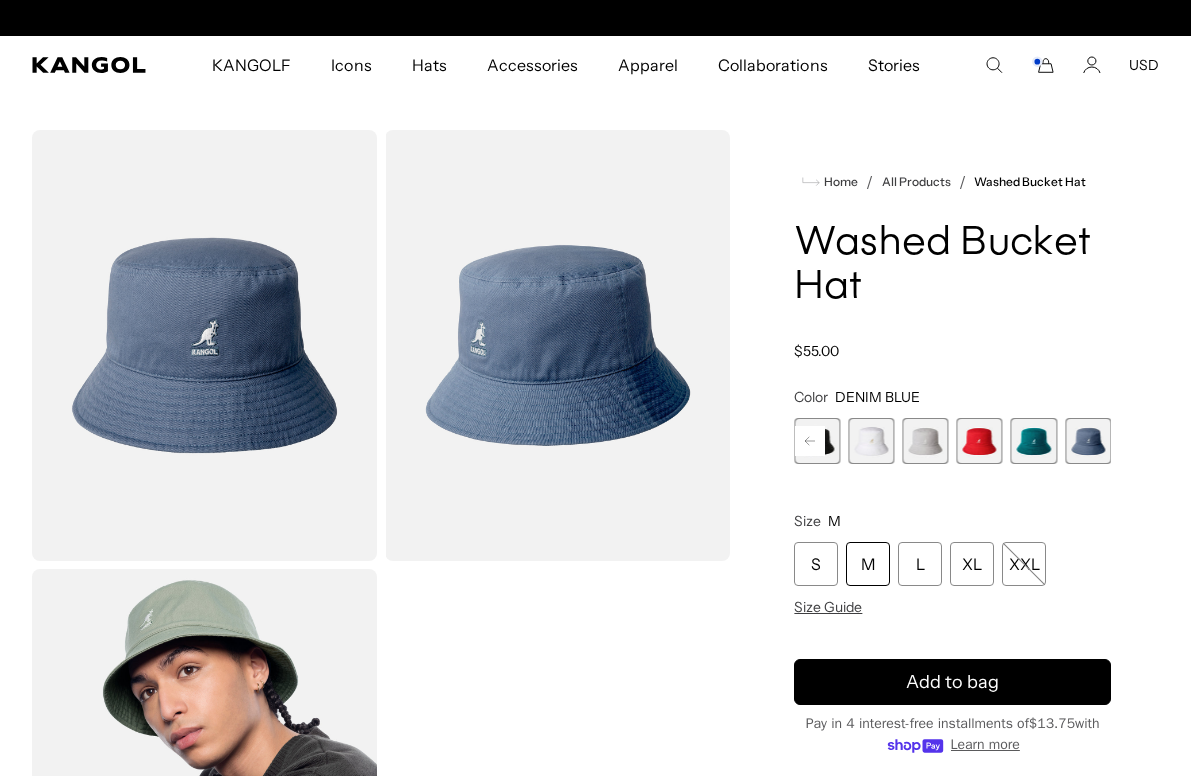 scroll, scrollTop: 0, scrollLeft: 412, axis: horizontal 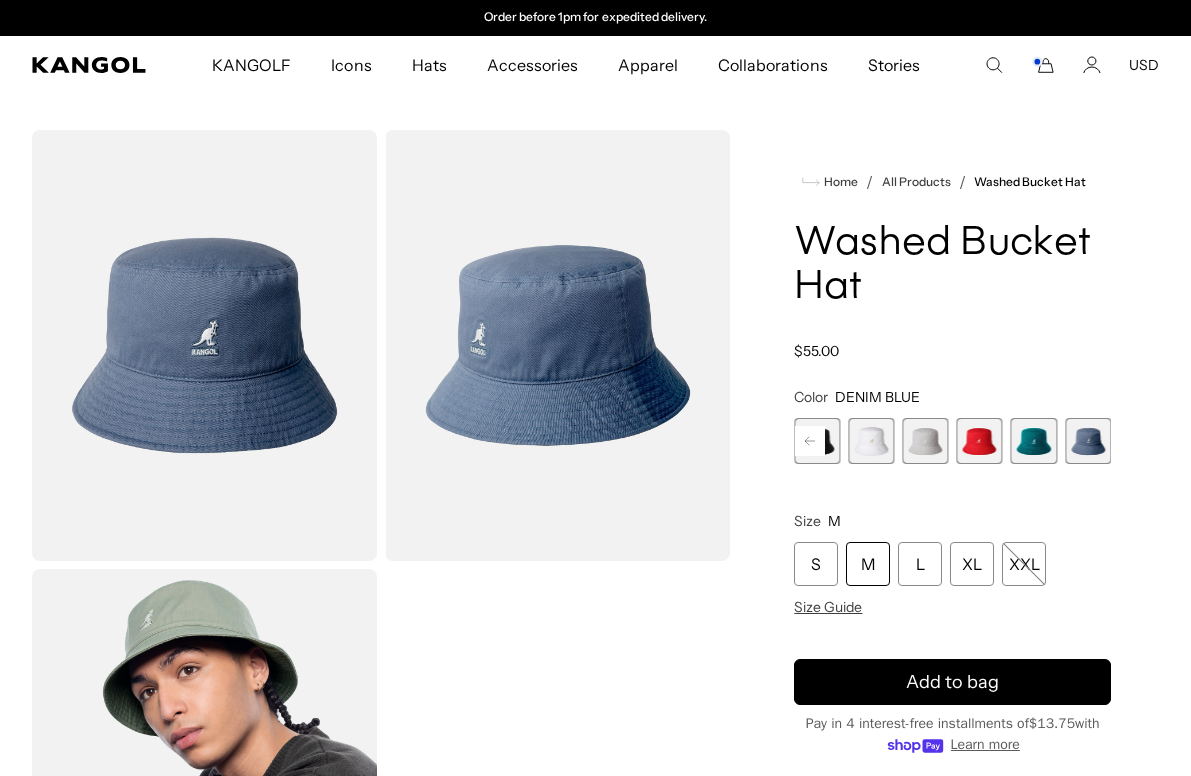 click at bounding box center [817, 441] 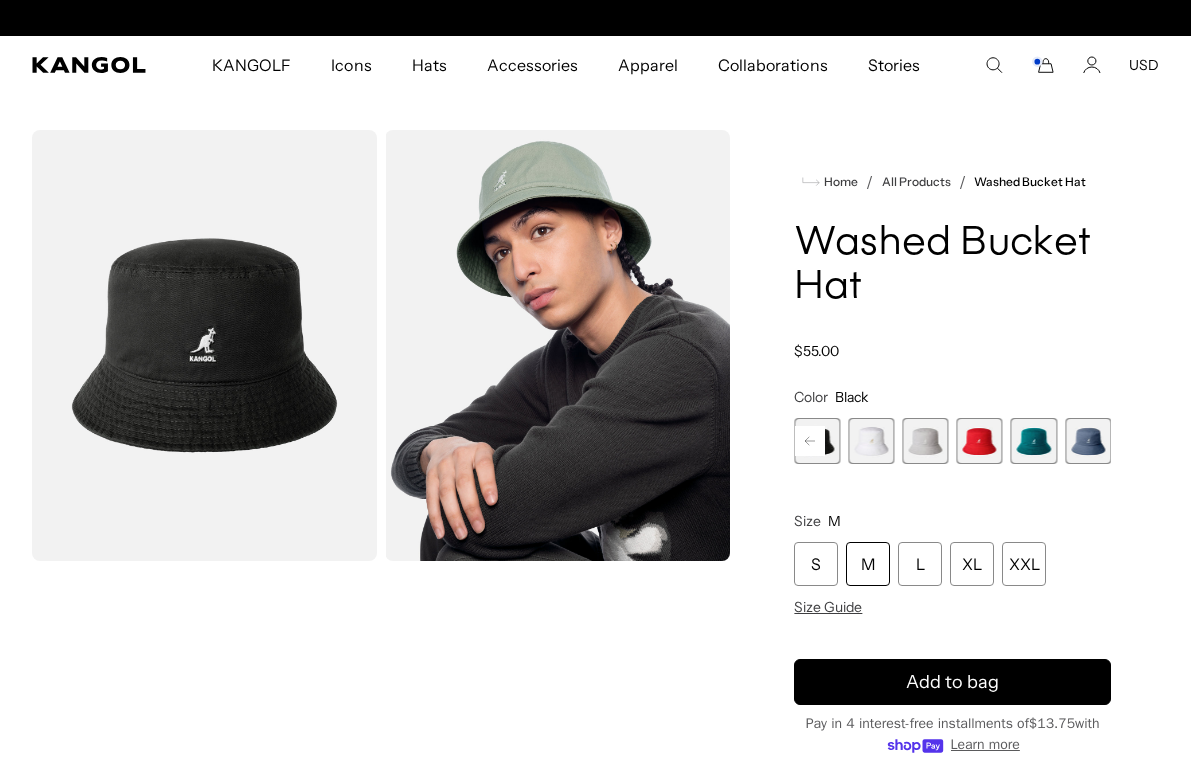 scroll, scrollTop: 0, scrollLeft: 0, axis: both 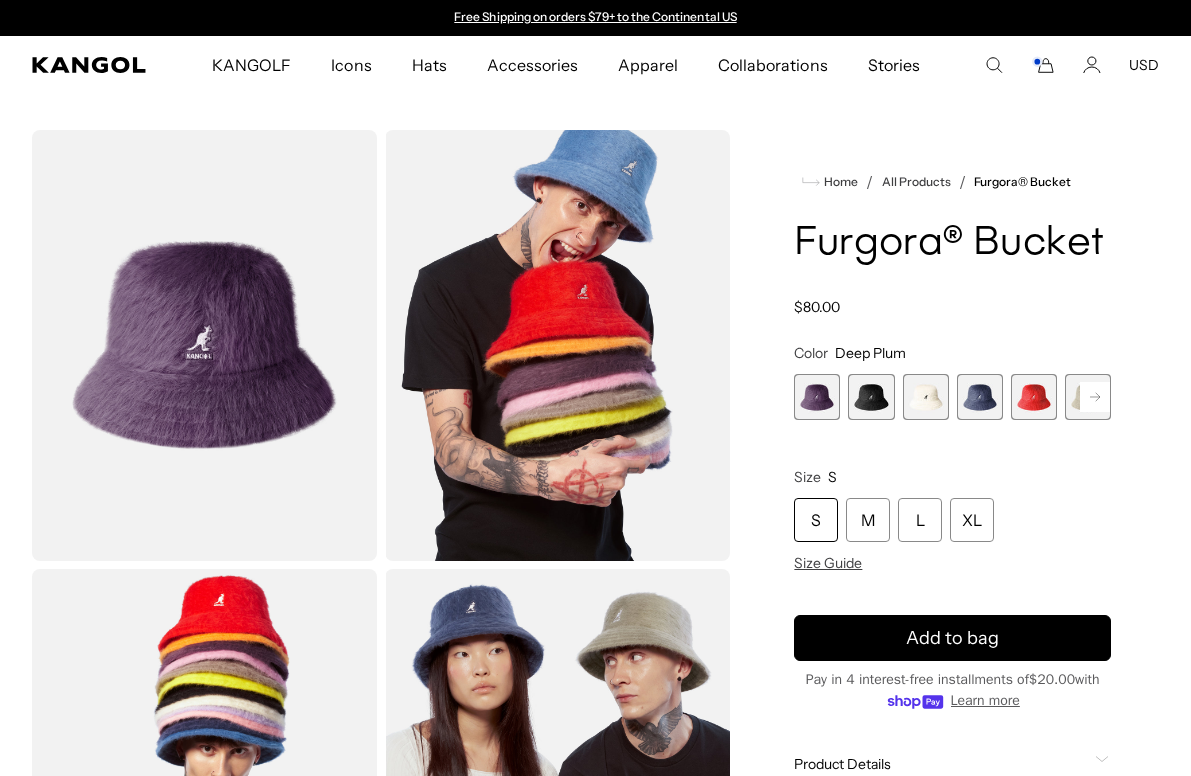 click at bounding box center [871, 397] 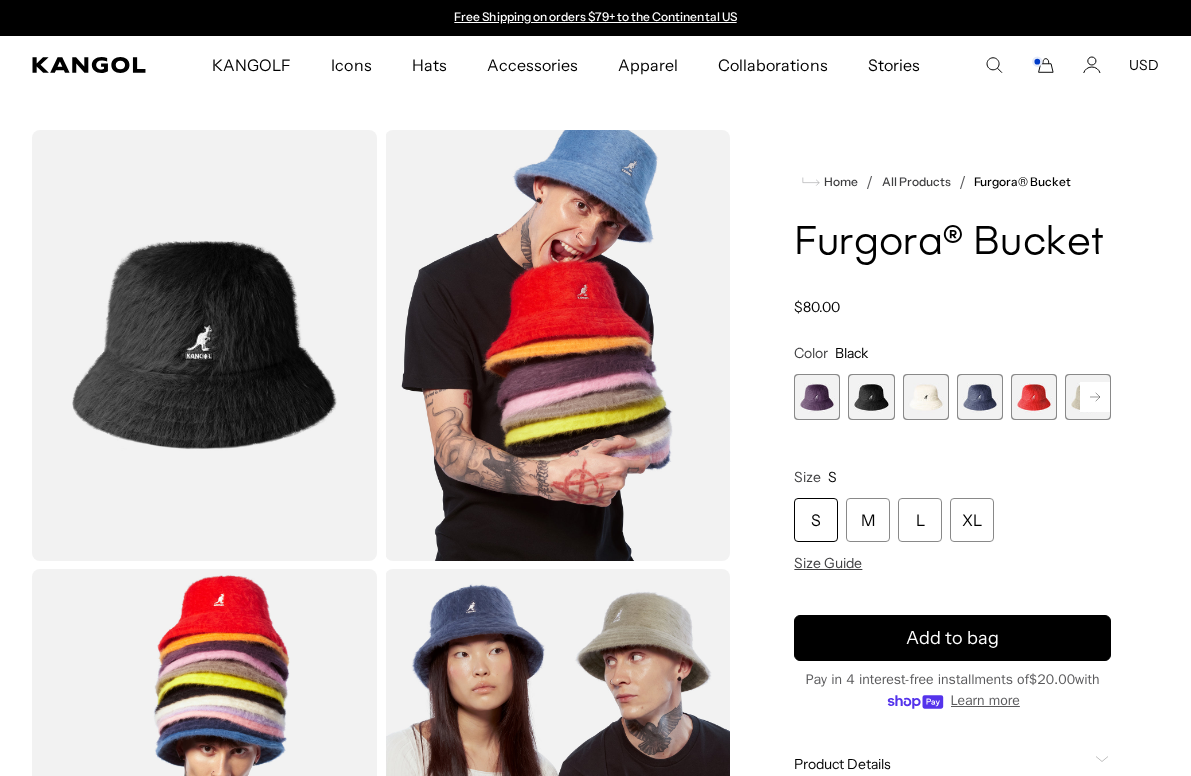 click at bounding box center [980, 397] 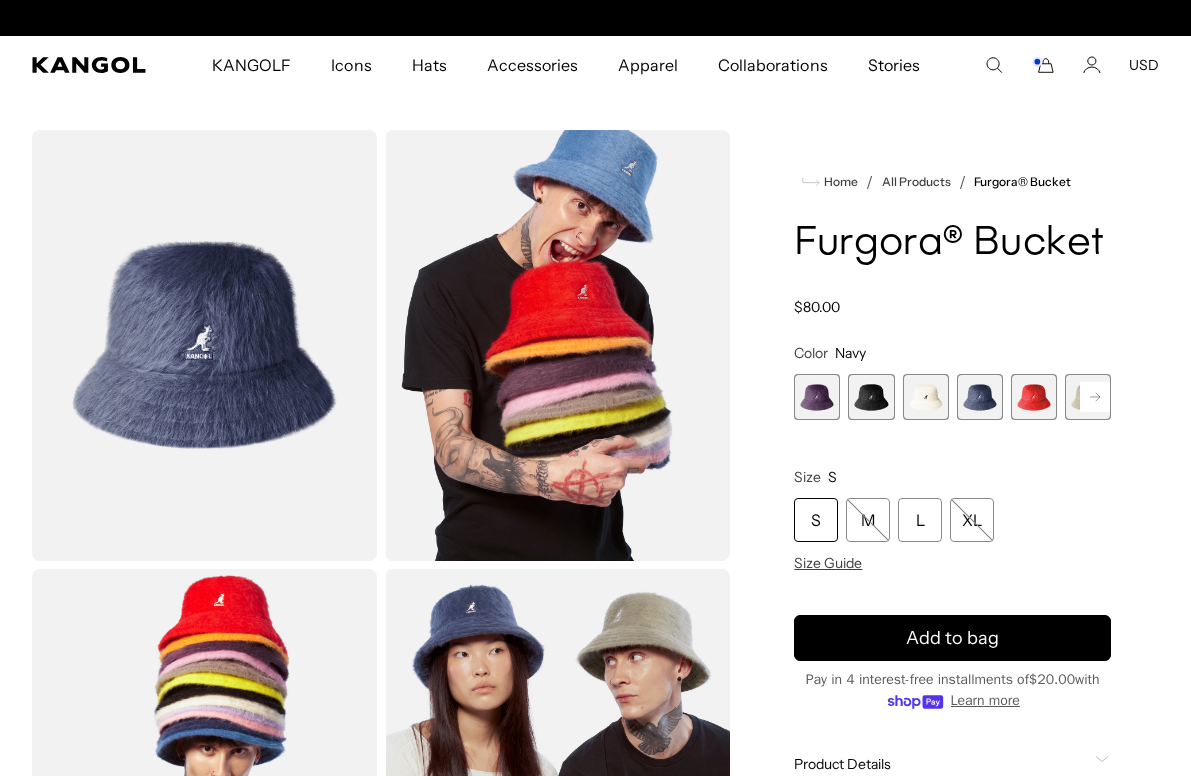 scroll, scrollTop: 0, scrollLeft: 0, axis: both 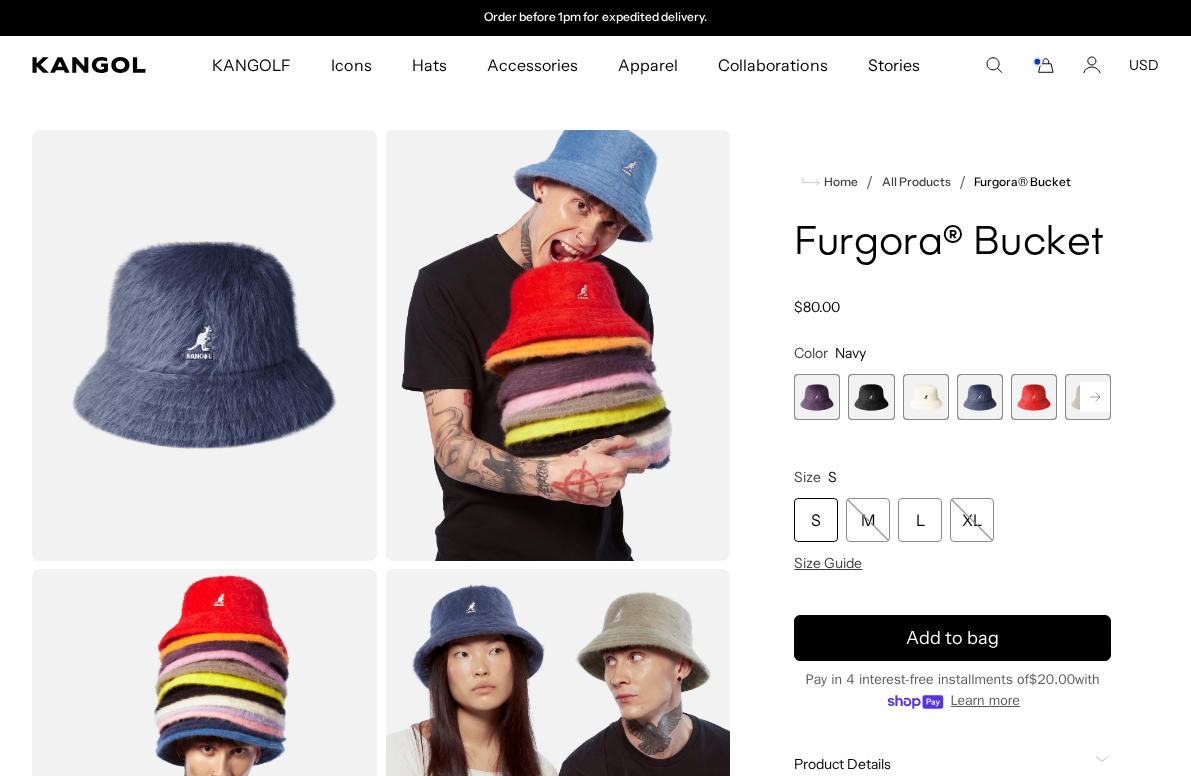 click 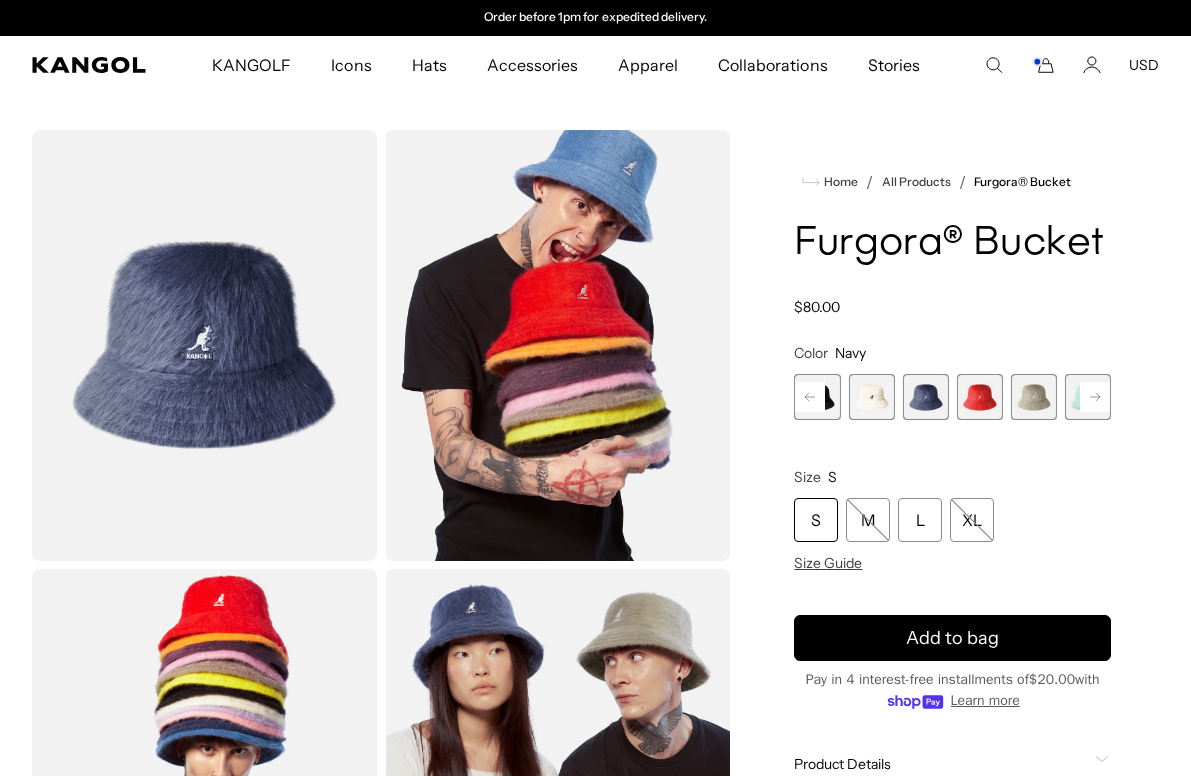 click 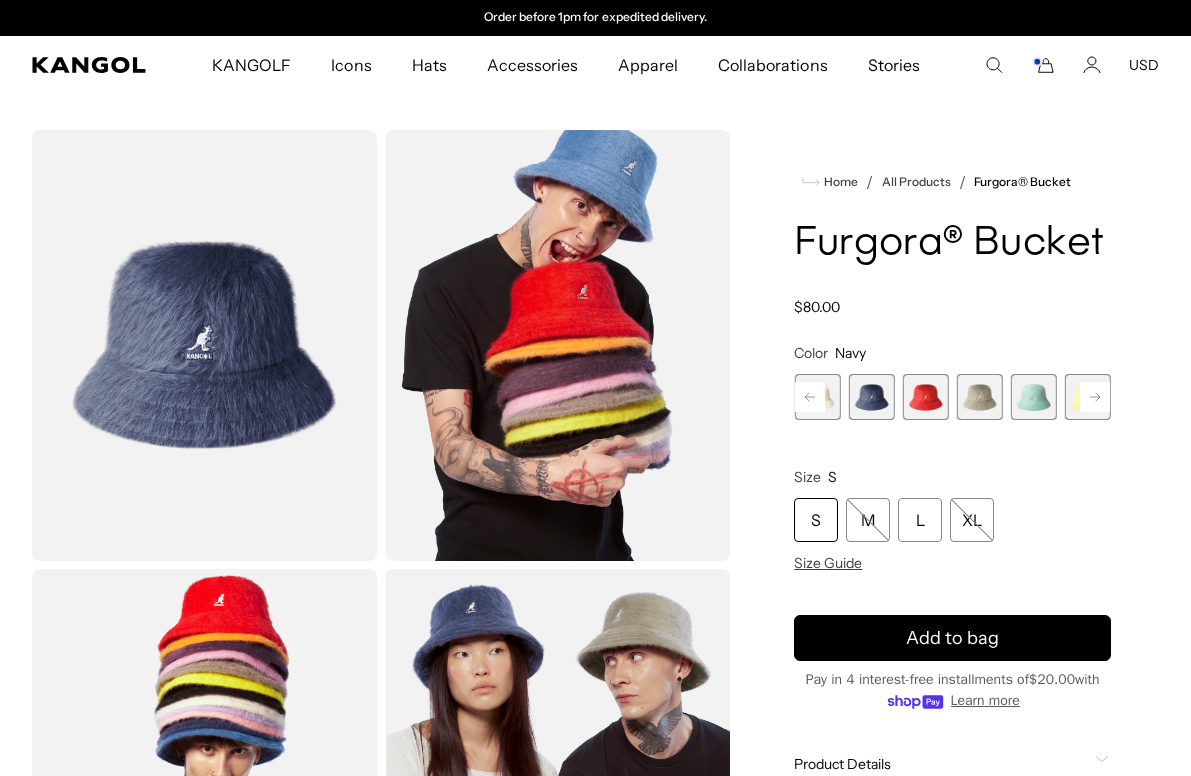 click 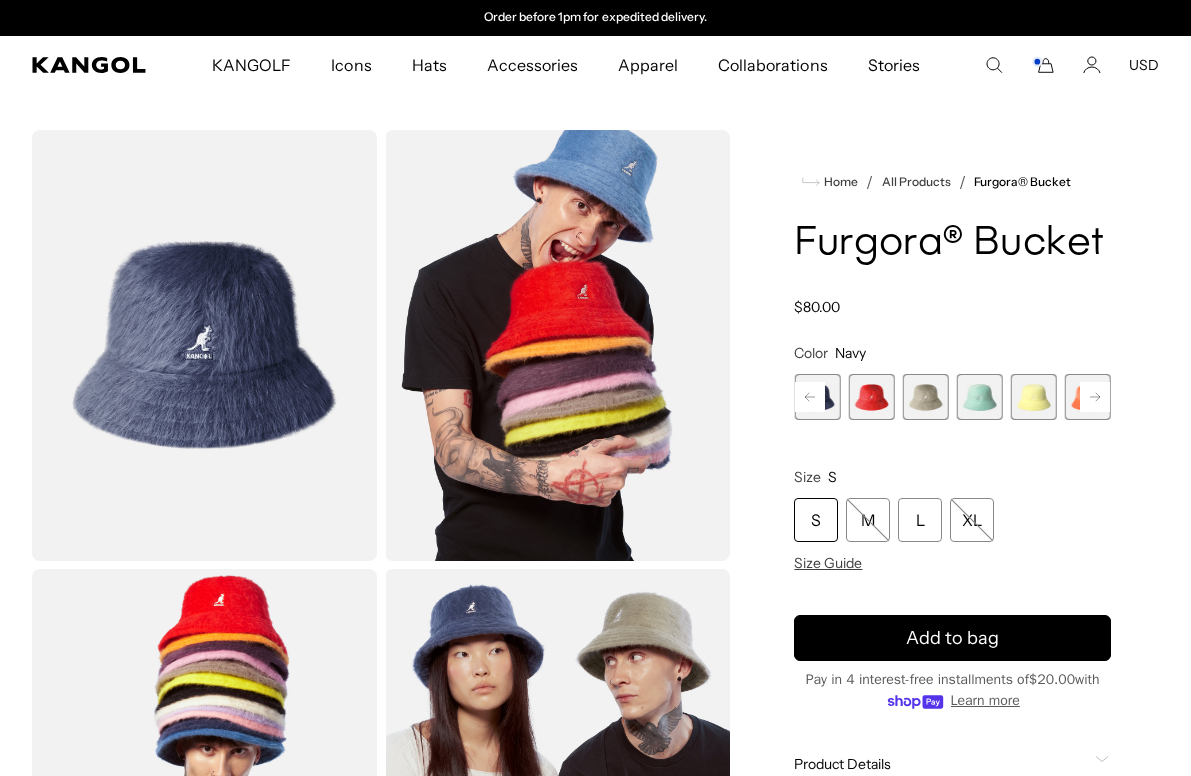 click 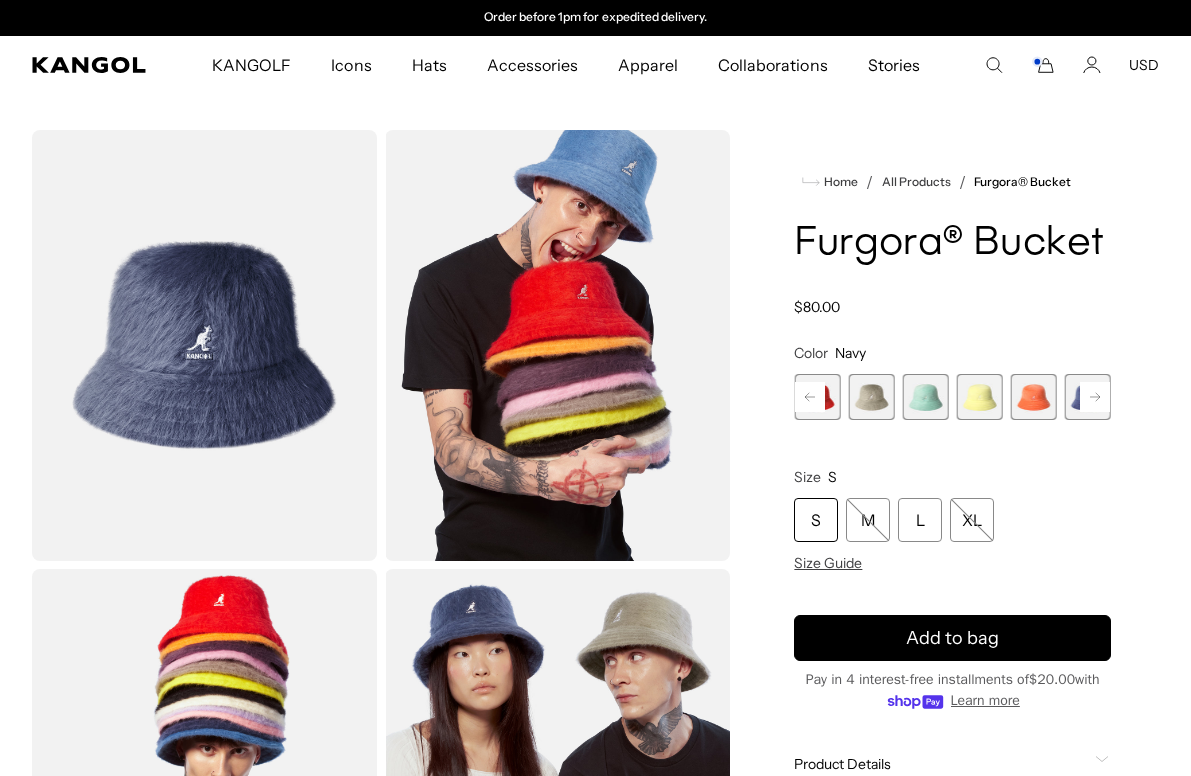 click 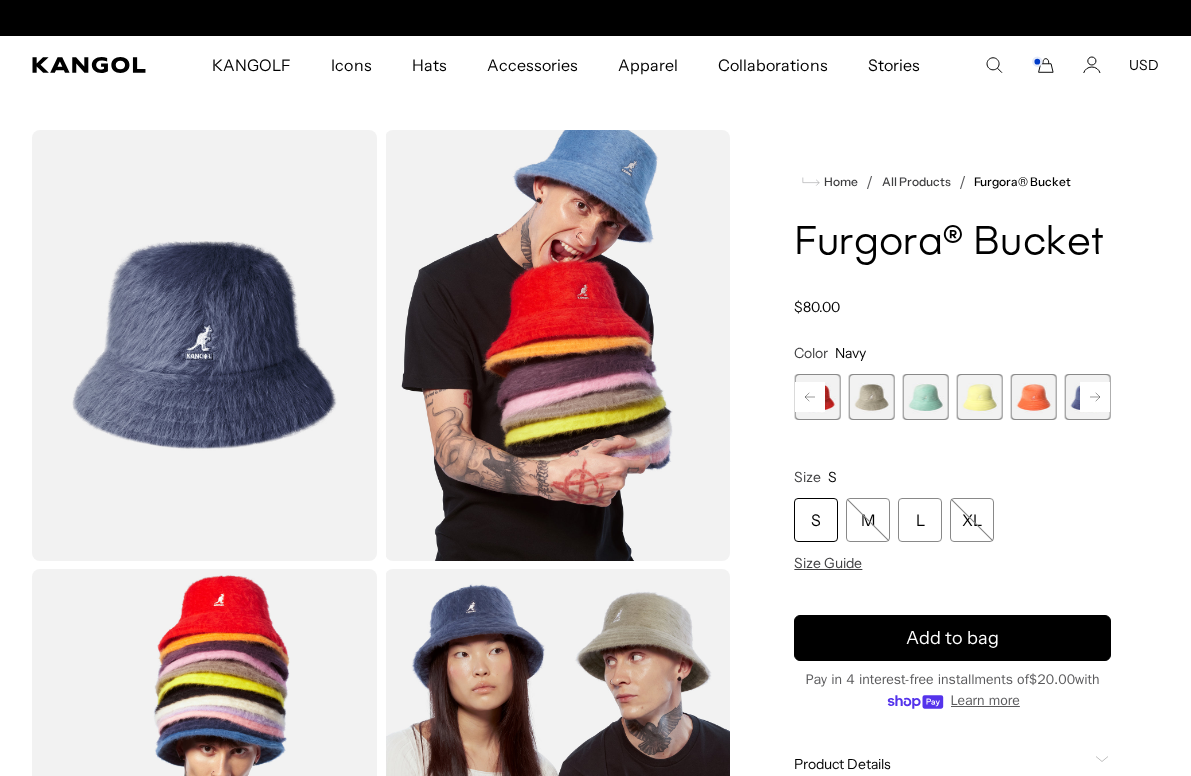click on "Previous
Next
Deep Plum
Variant sold out or unavailable
Black
Variant sold out or unavailable
Ivory
Variant sold out or unavailable
Navy
Variant sold out or unavailable
Scarlet
Variant sold out or unavailable
Warm Grey
Variant sold out or unavailable
Aquatic" at bounding box center [952, 397] 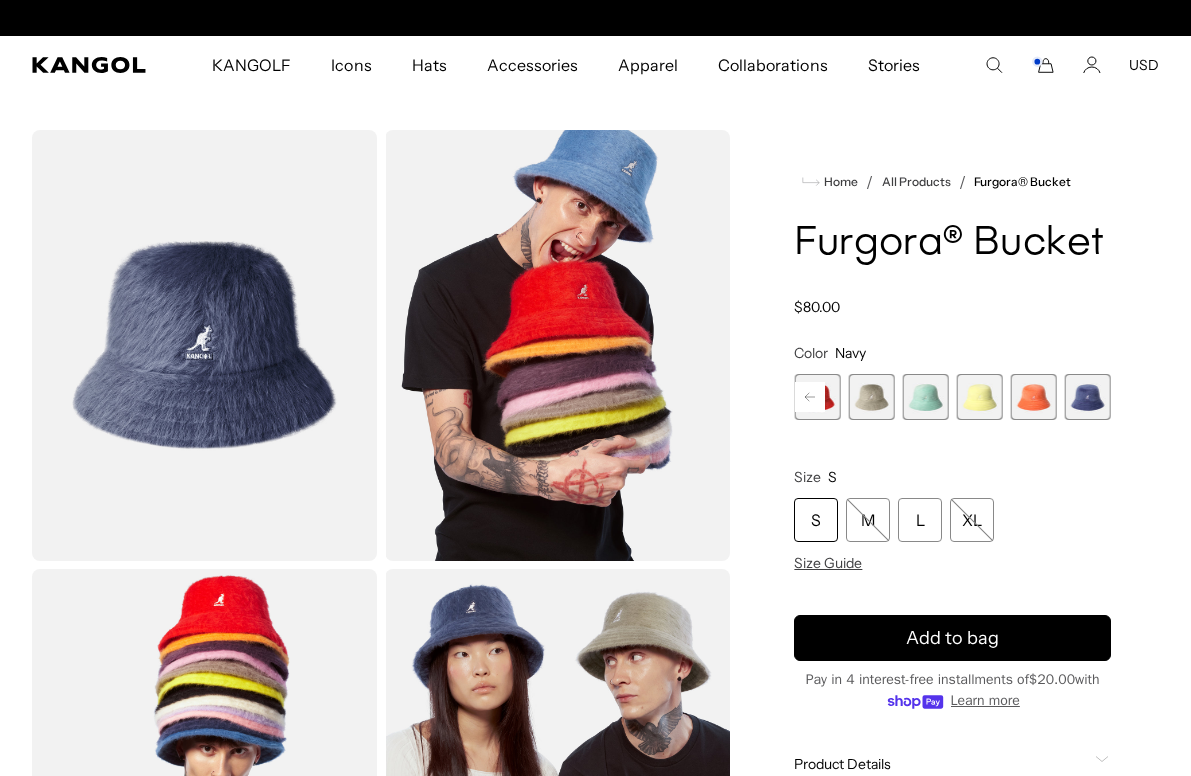 scroll, scrollTop: 0, scrollLeft: 0, axis: both 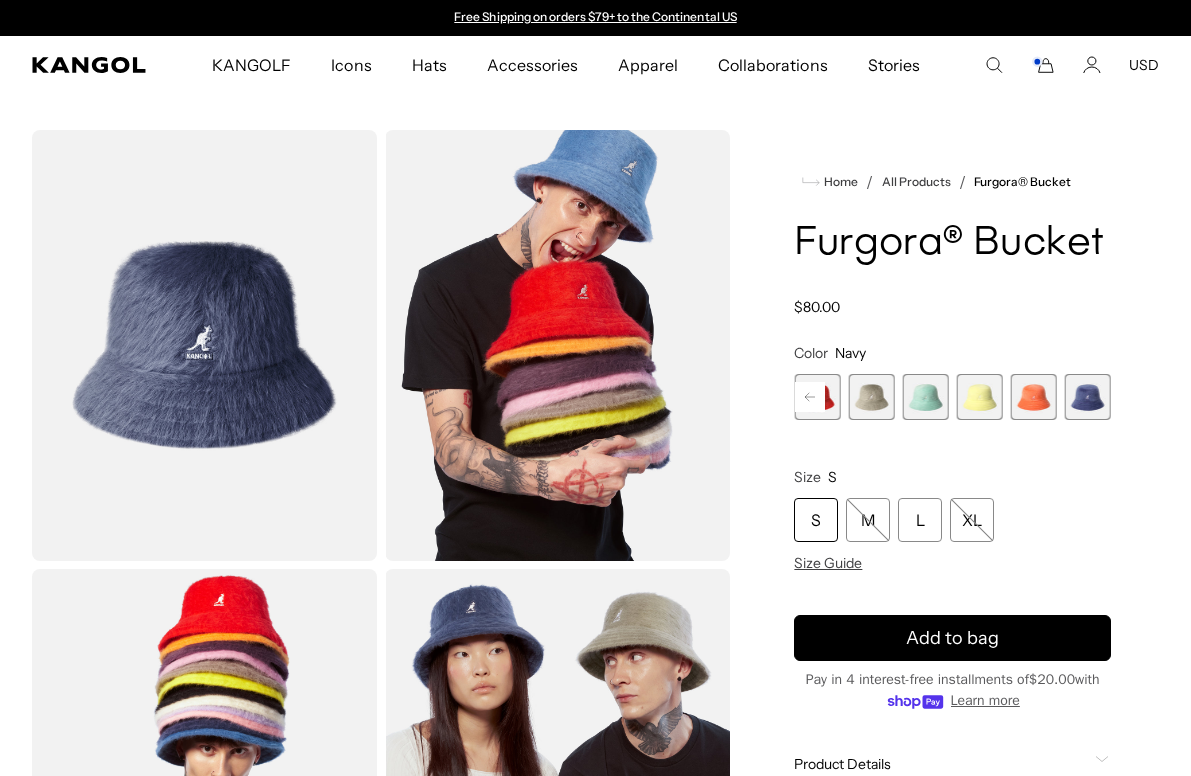 click at bounding box center [1088, 397] 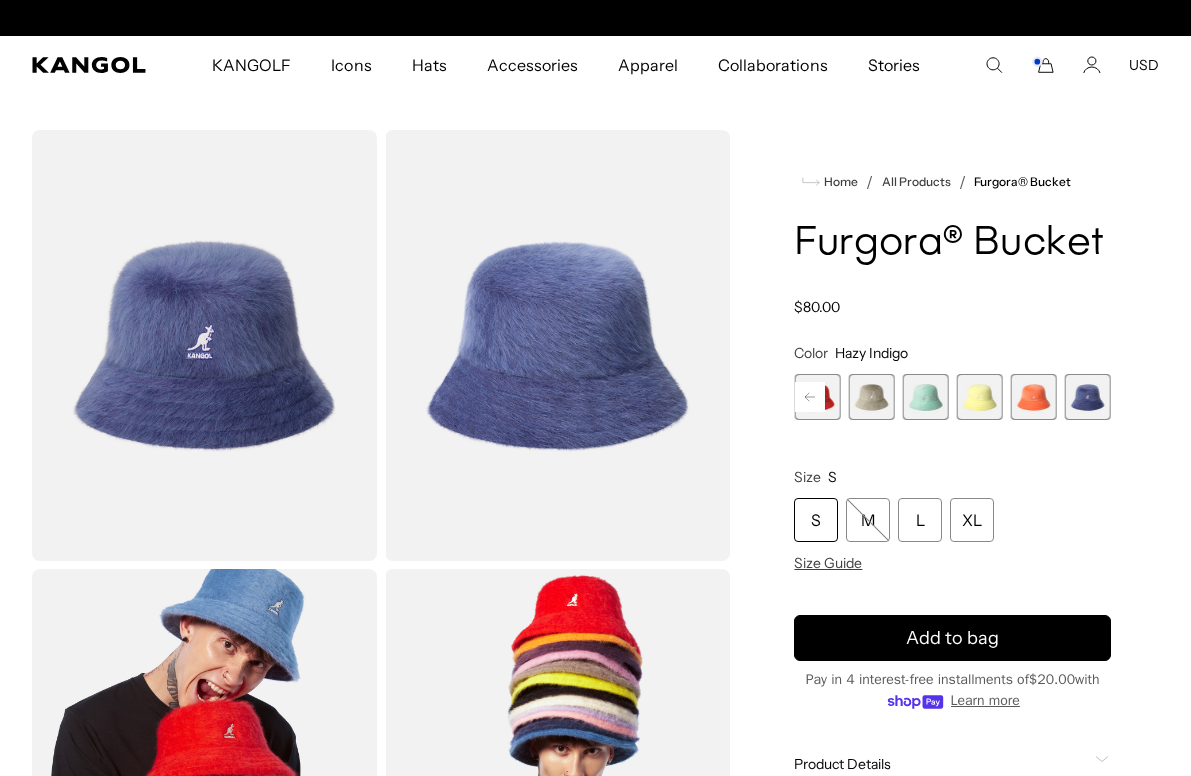 click 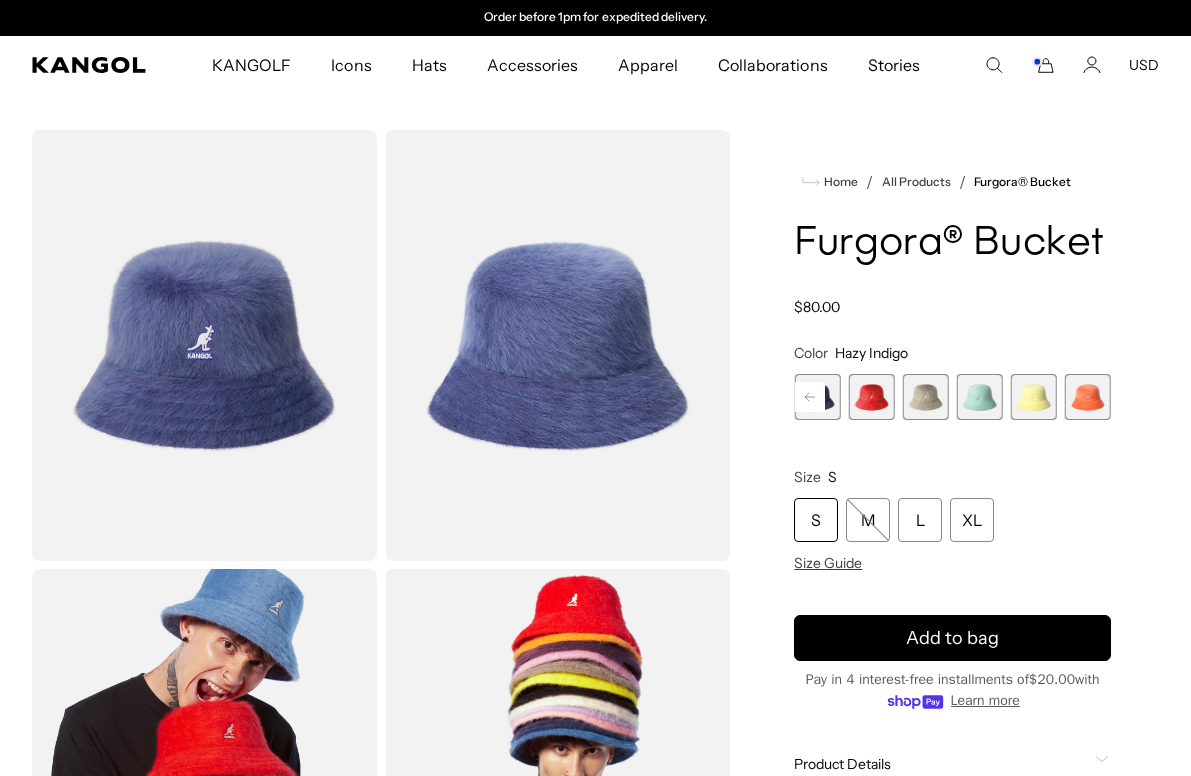 click 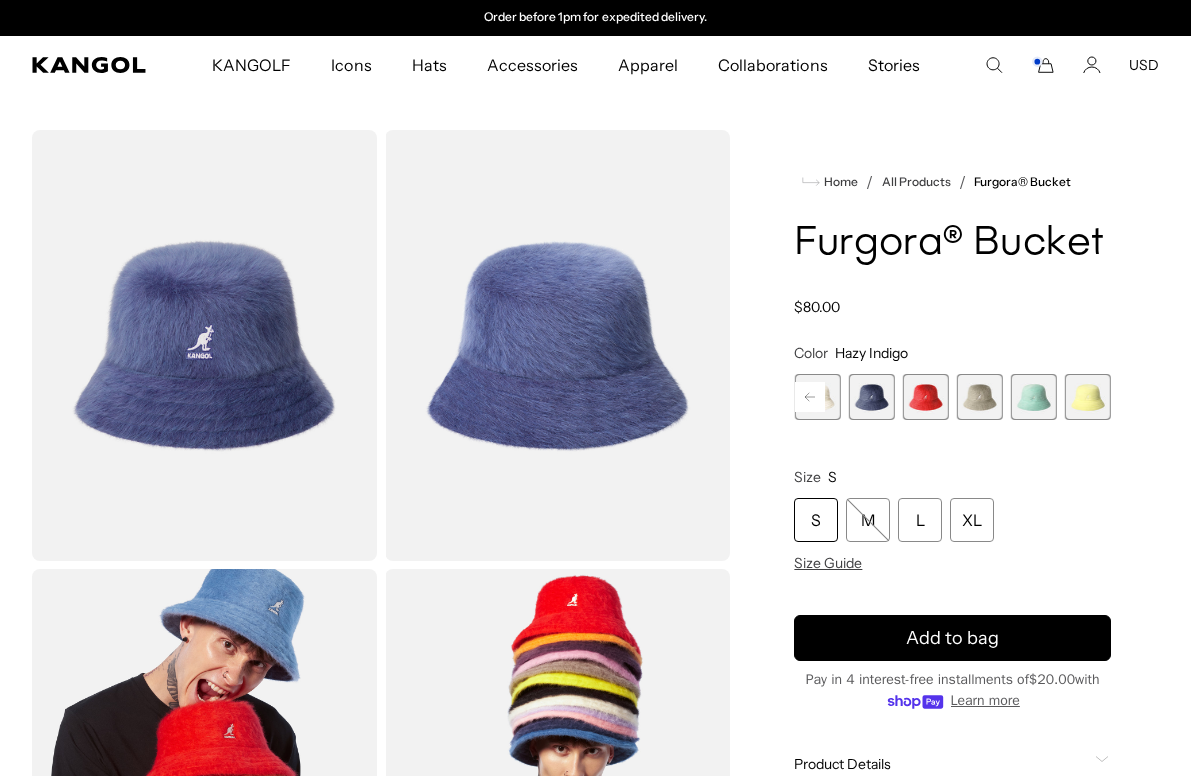 click 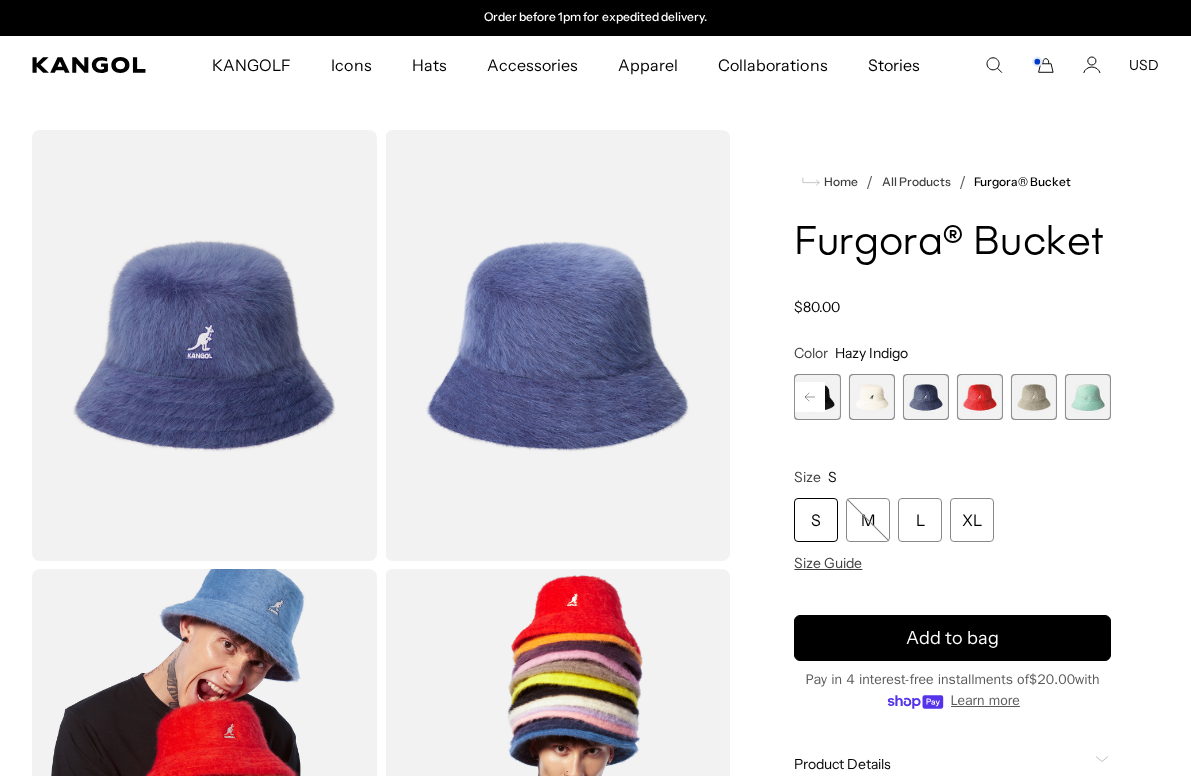 click 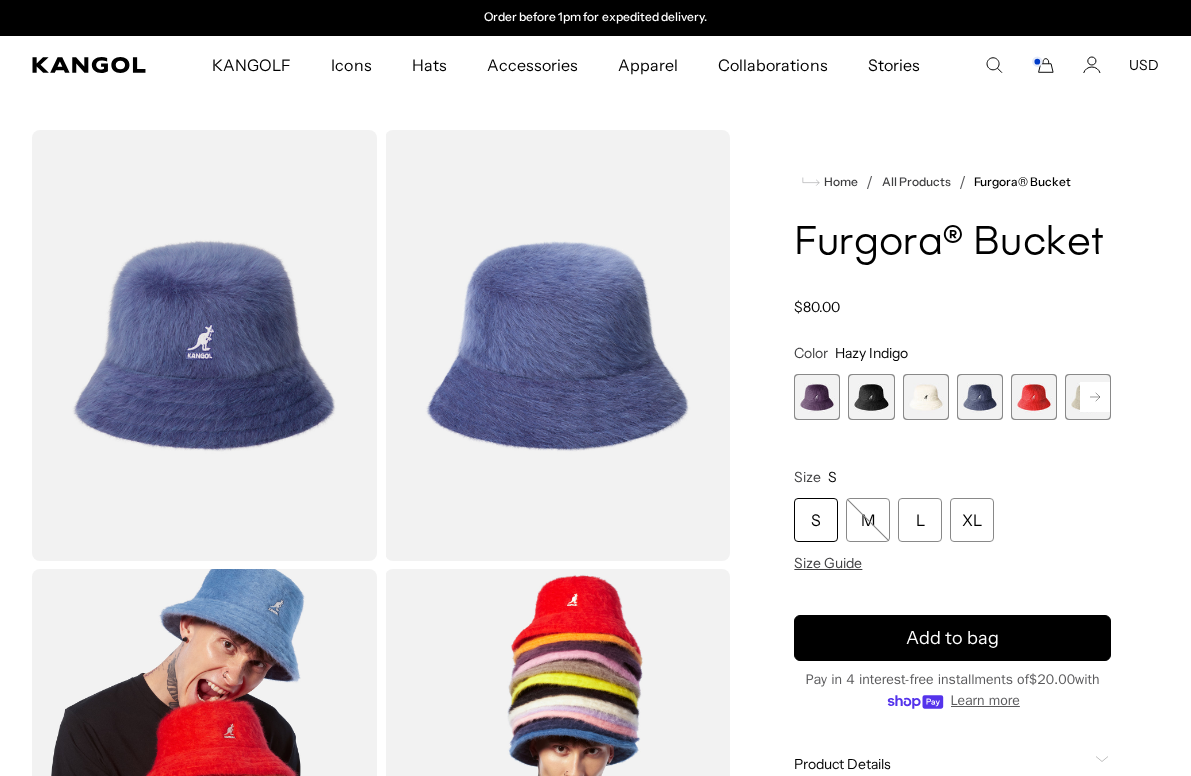 click on "Previous
Next
Deep Plum
Variant sold out or unavailable
Black
Variant sold out or unavailable
Ivory
Variant sold out or unavailable
Navy
Variant sold out or unavailable
Scarlet
Variant sold out or unavailable
Warm Grey
Variant sold out or unavailable
Aquatic" at bounding box center [952, 397] 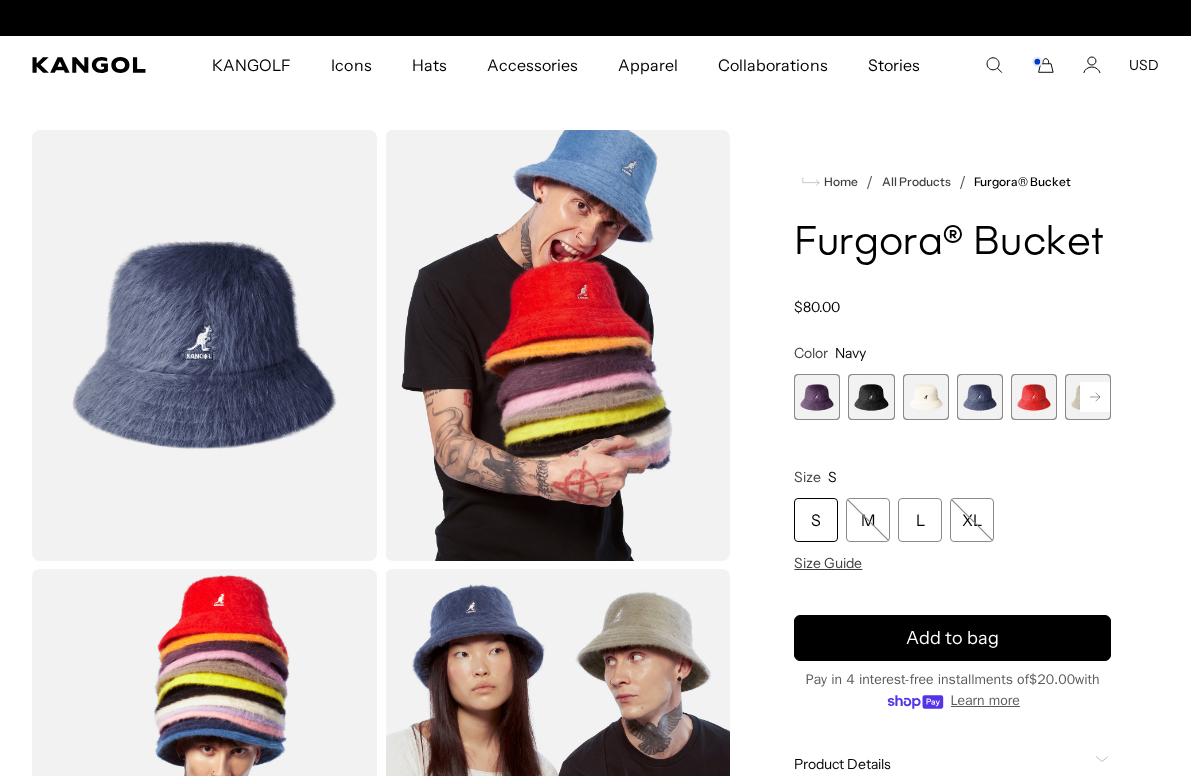 scroll, scrollTop: 0, scrollLeft: 0, axis: both 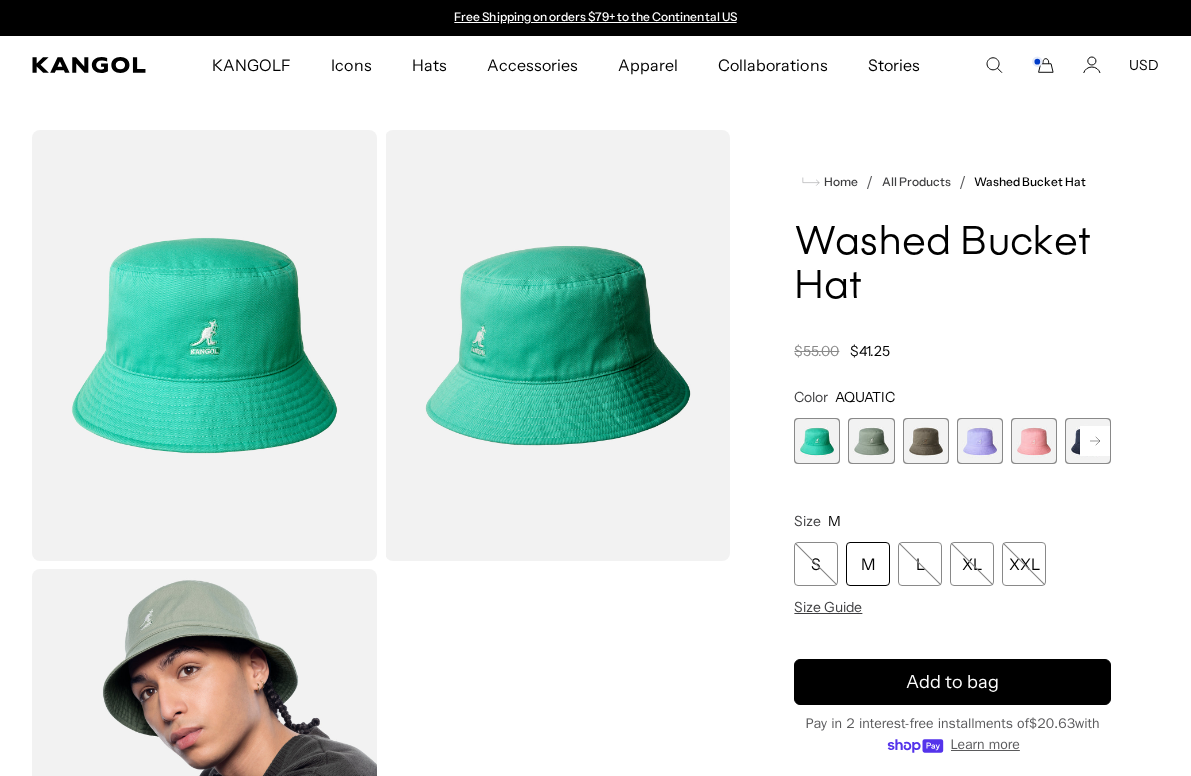 click 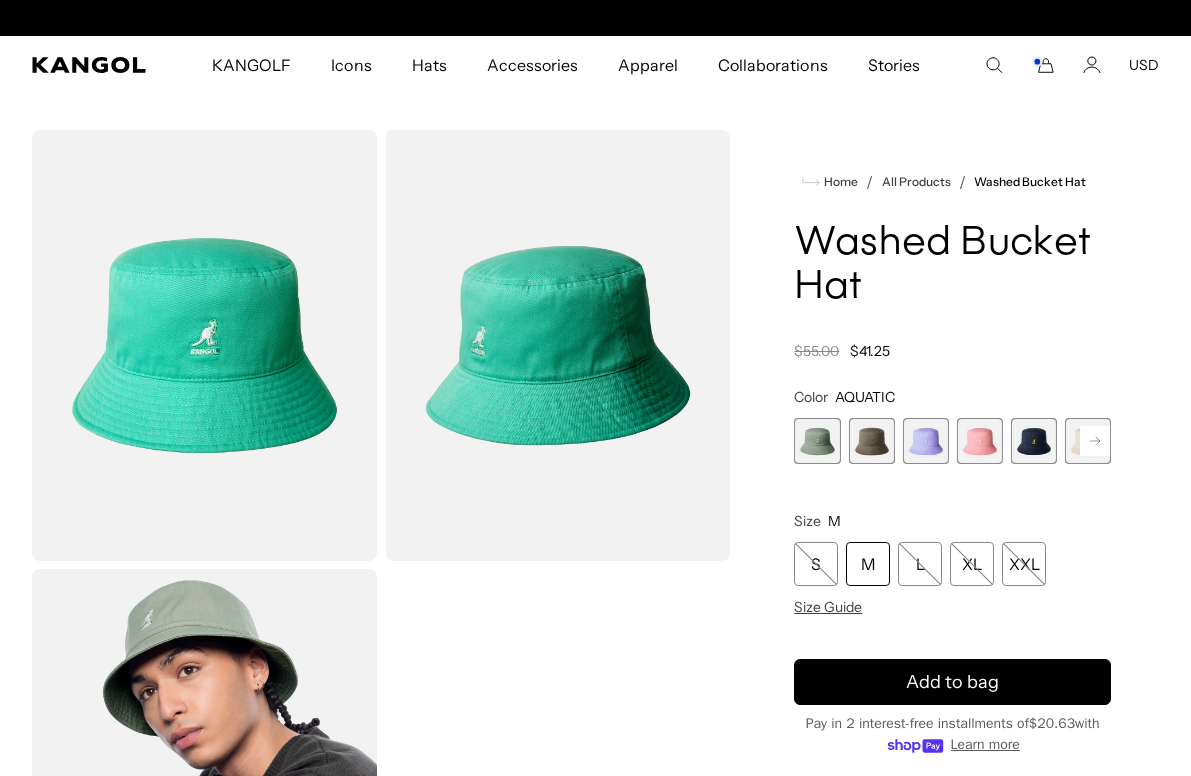 scroll, scrollTop: 0, scrollLeft: 0, axis: both 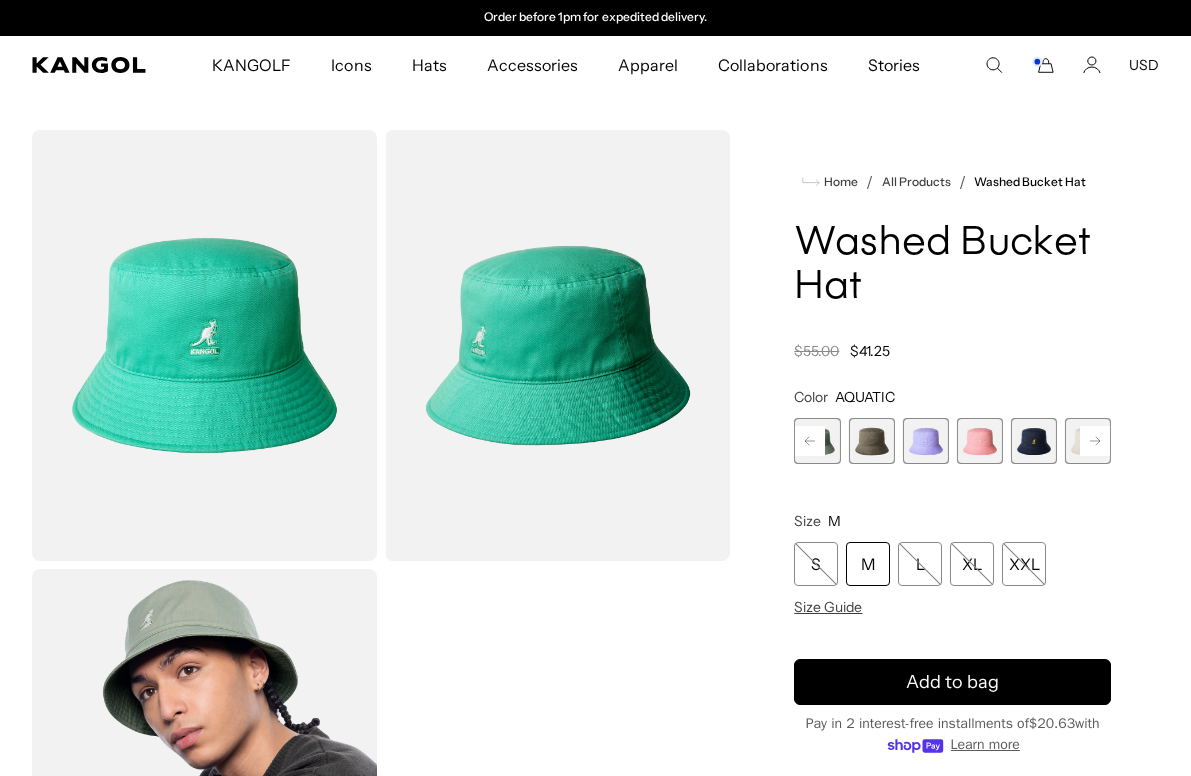 click 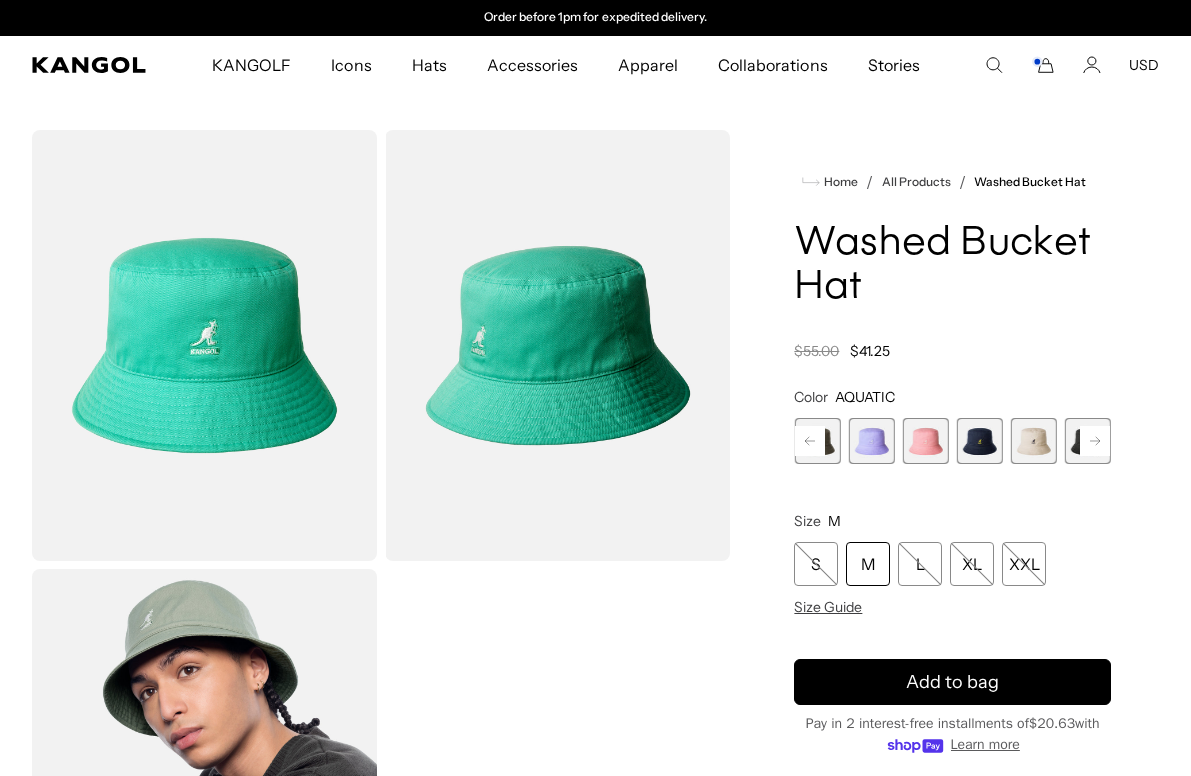 click at bounding box center (1034, 441) 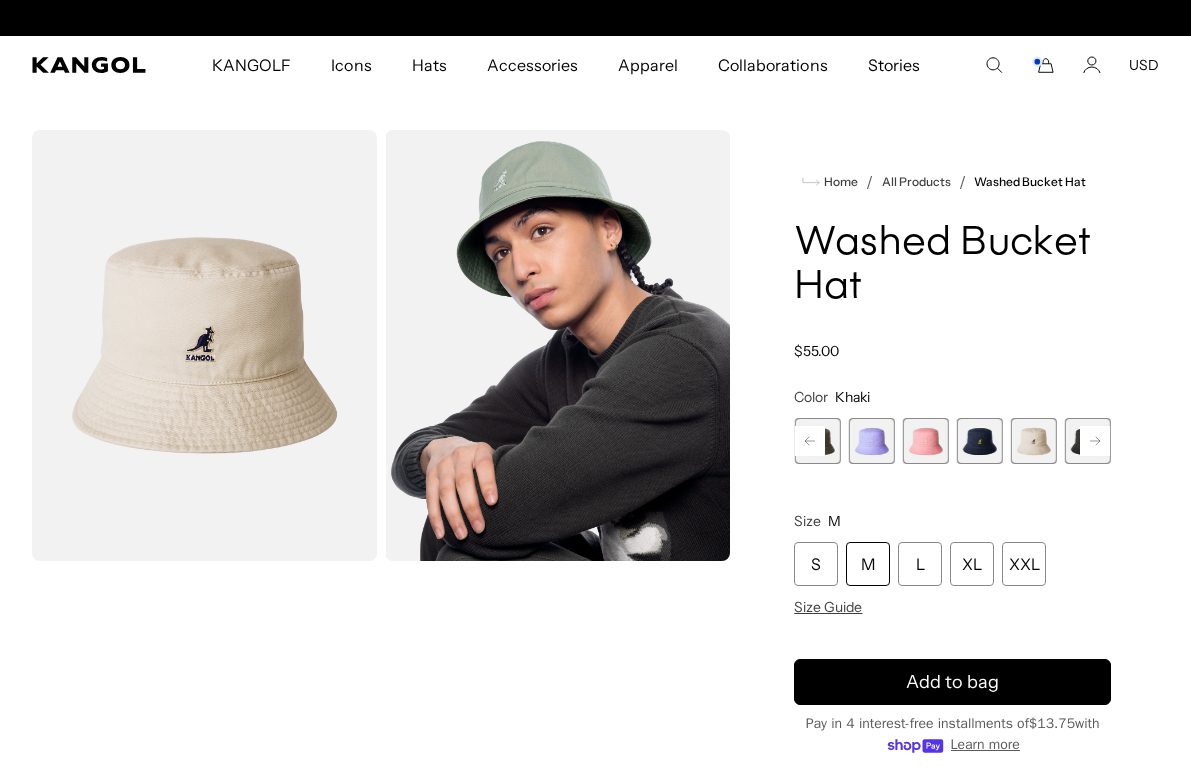 scroll, scrollTop: 0, scrollLeft: 0, axis: both 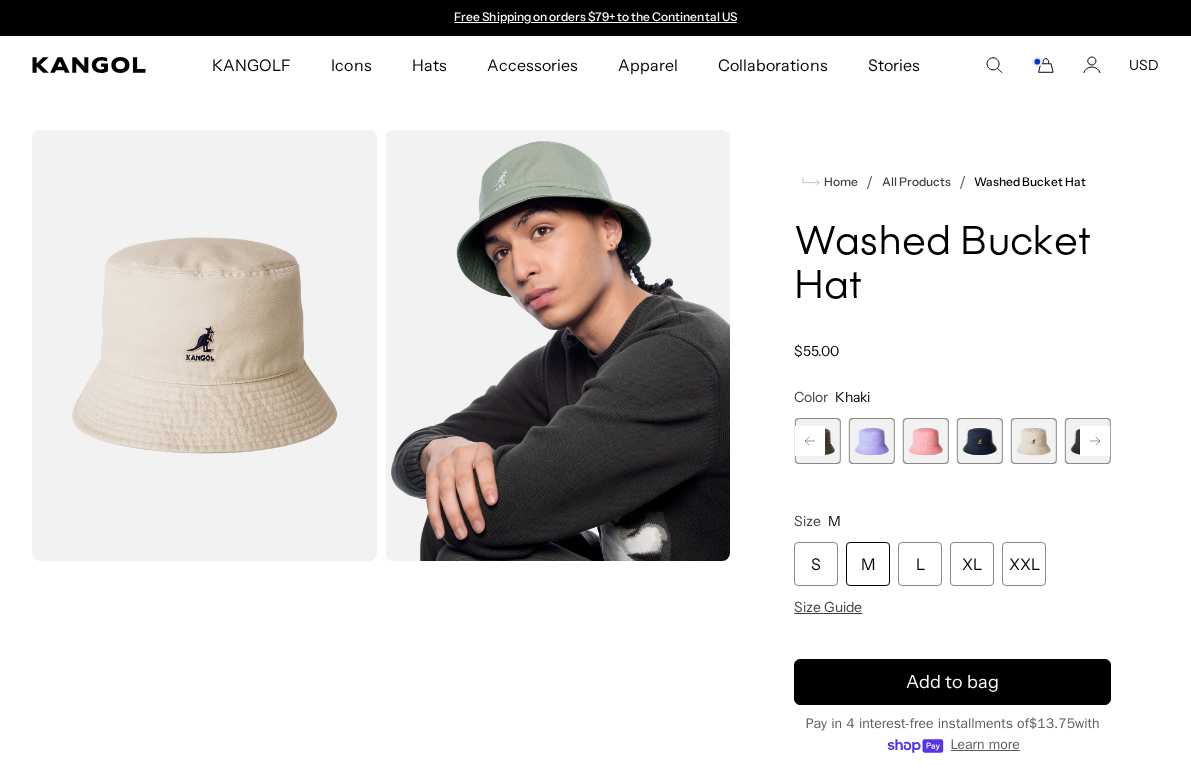 click 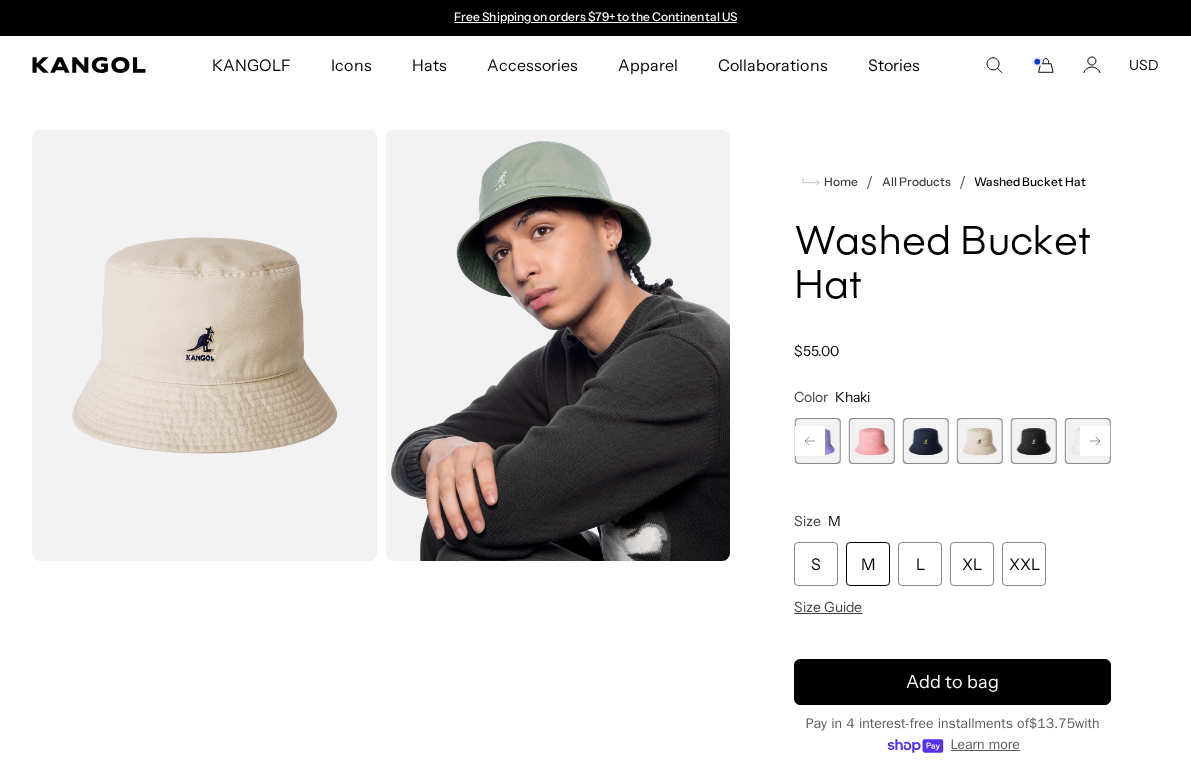 click 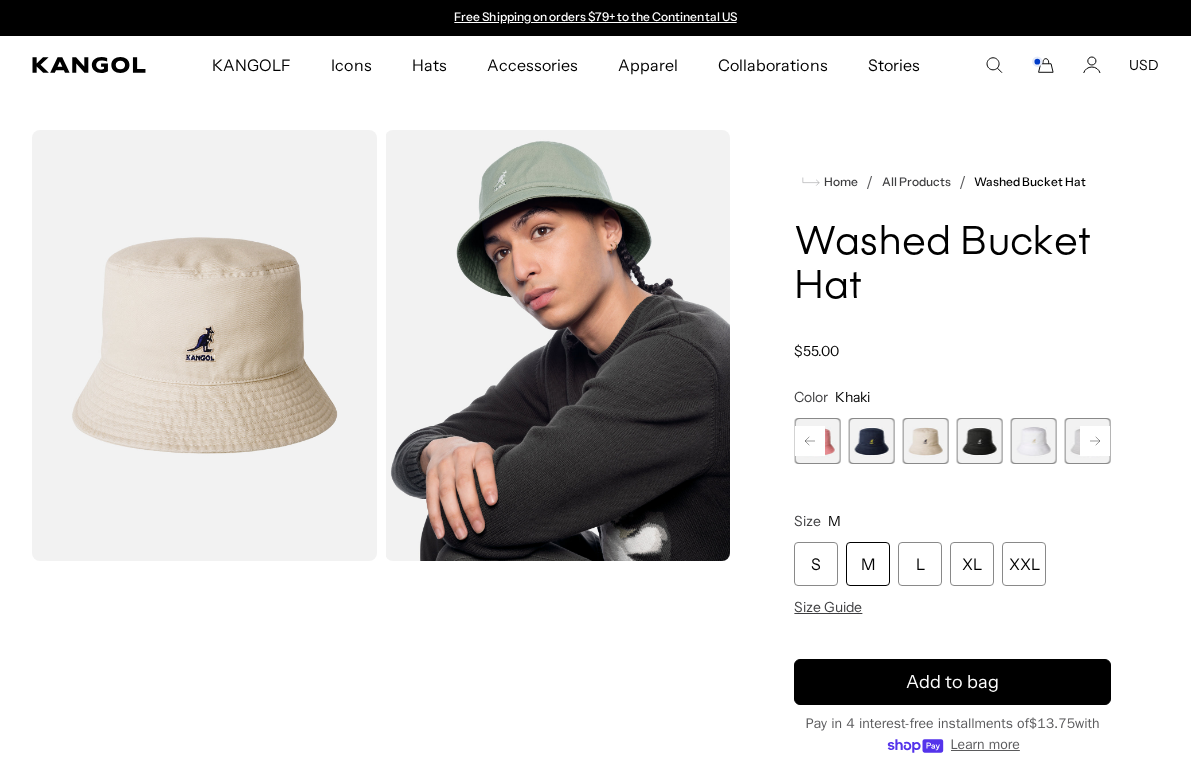 click 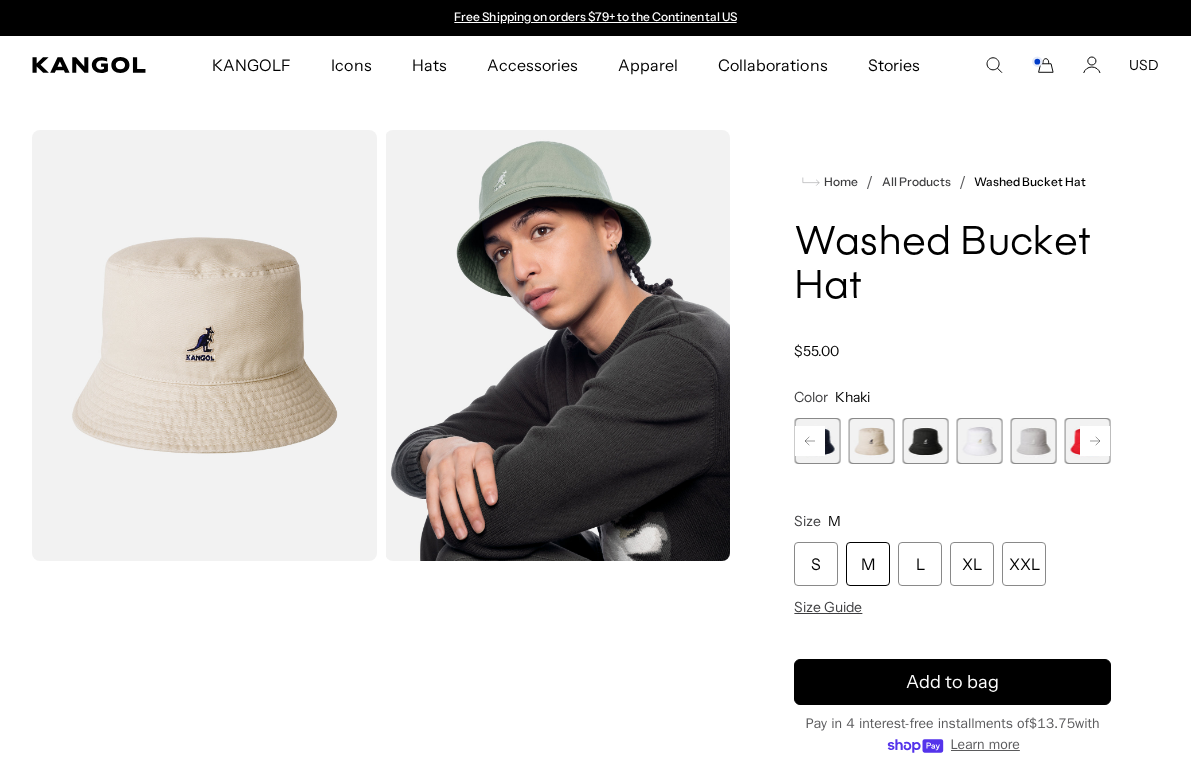click 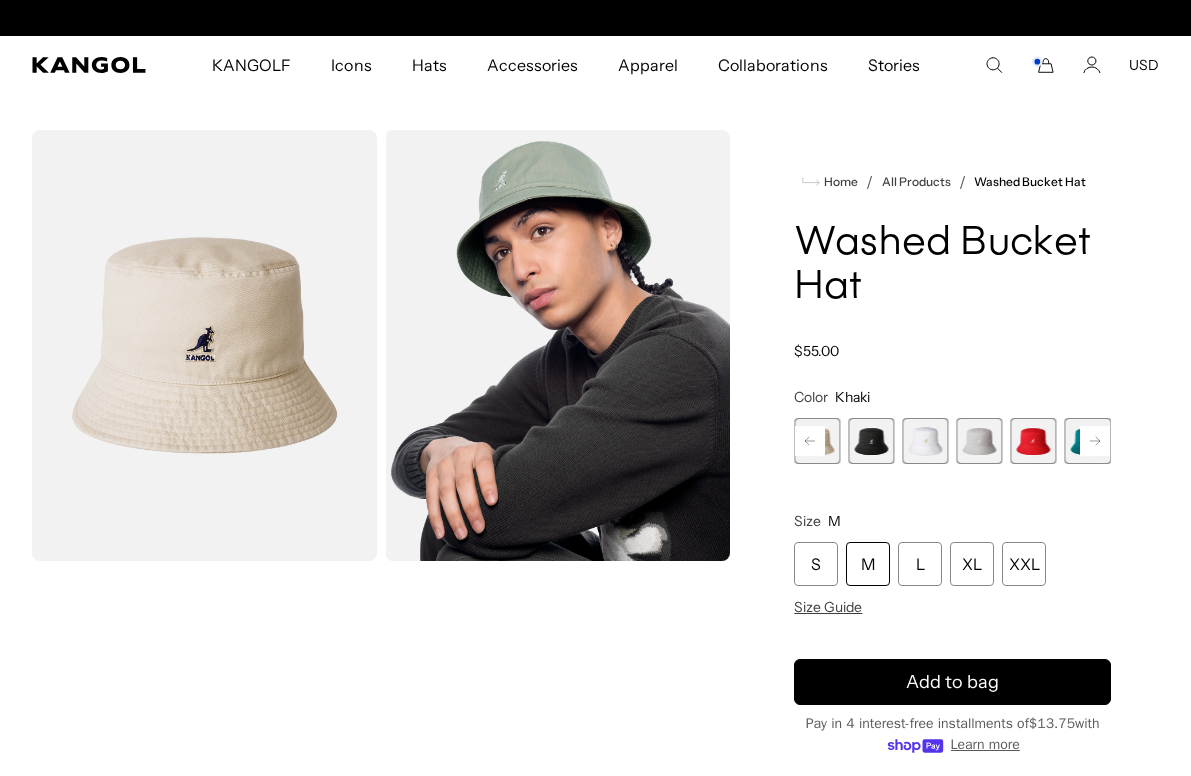 scroll, scrollTop: 0, scrollLeft: 412, axis: horizontal 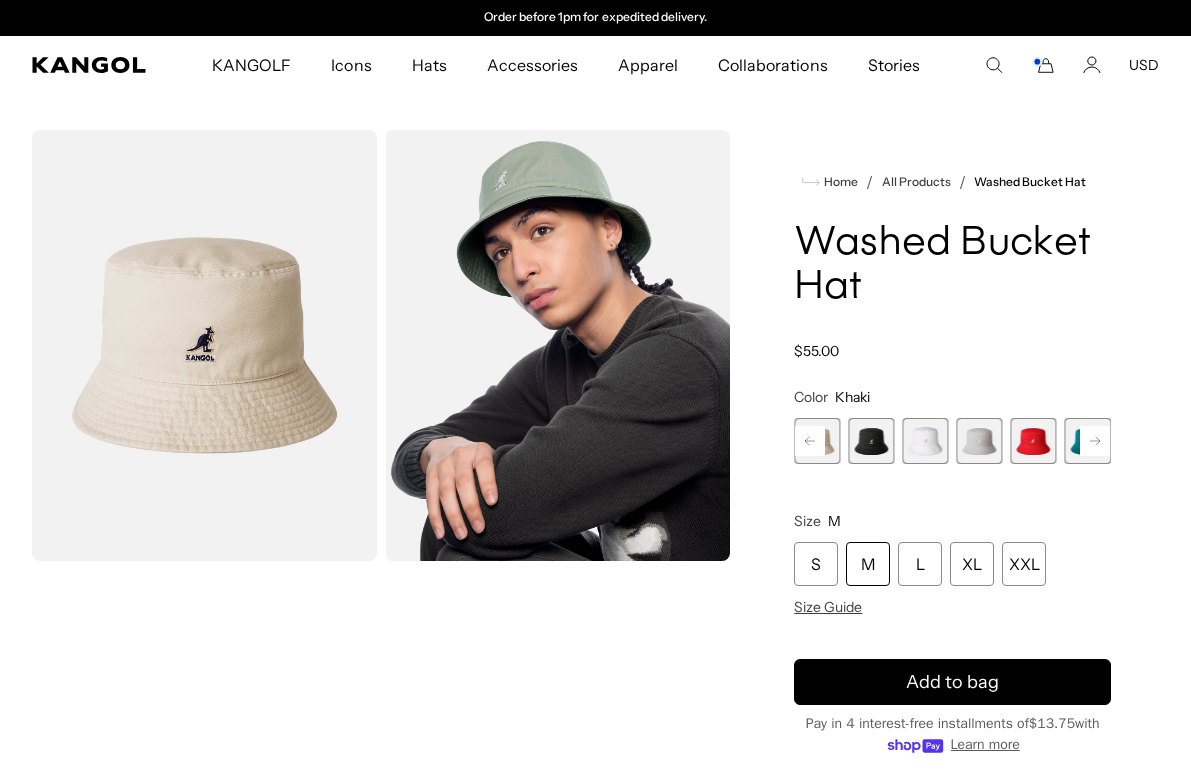 click at bounding box center [1034, 441] 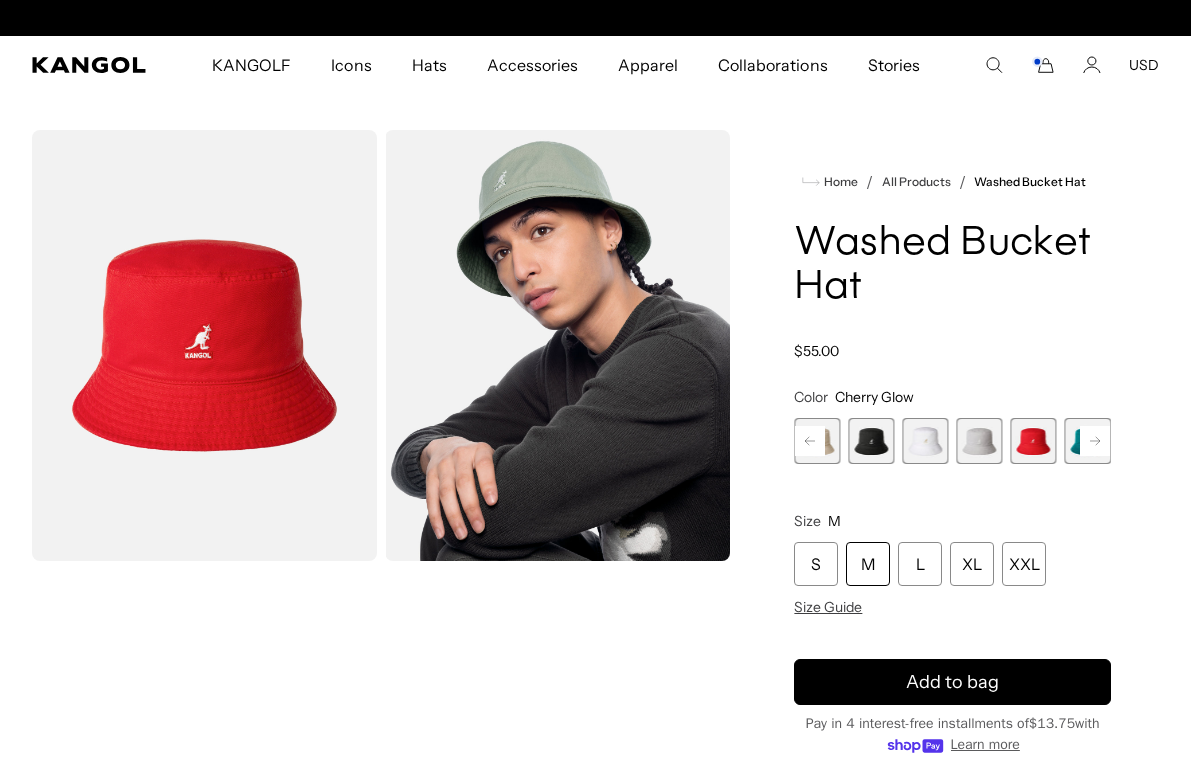 scroll, scrollTop: 0, scrollLeft: 412, axis: horizontal 